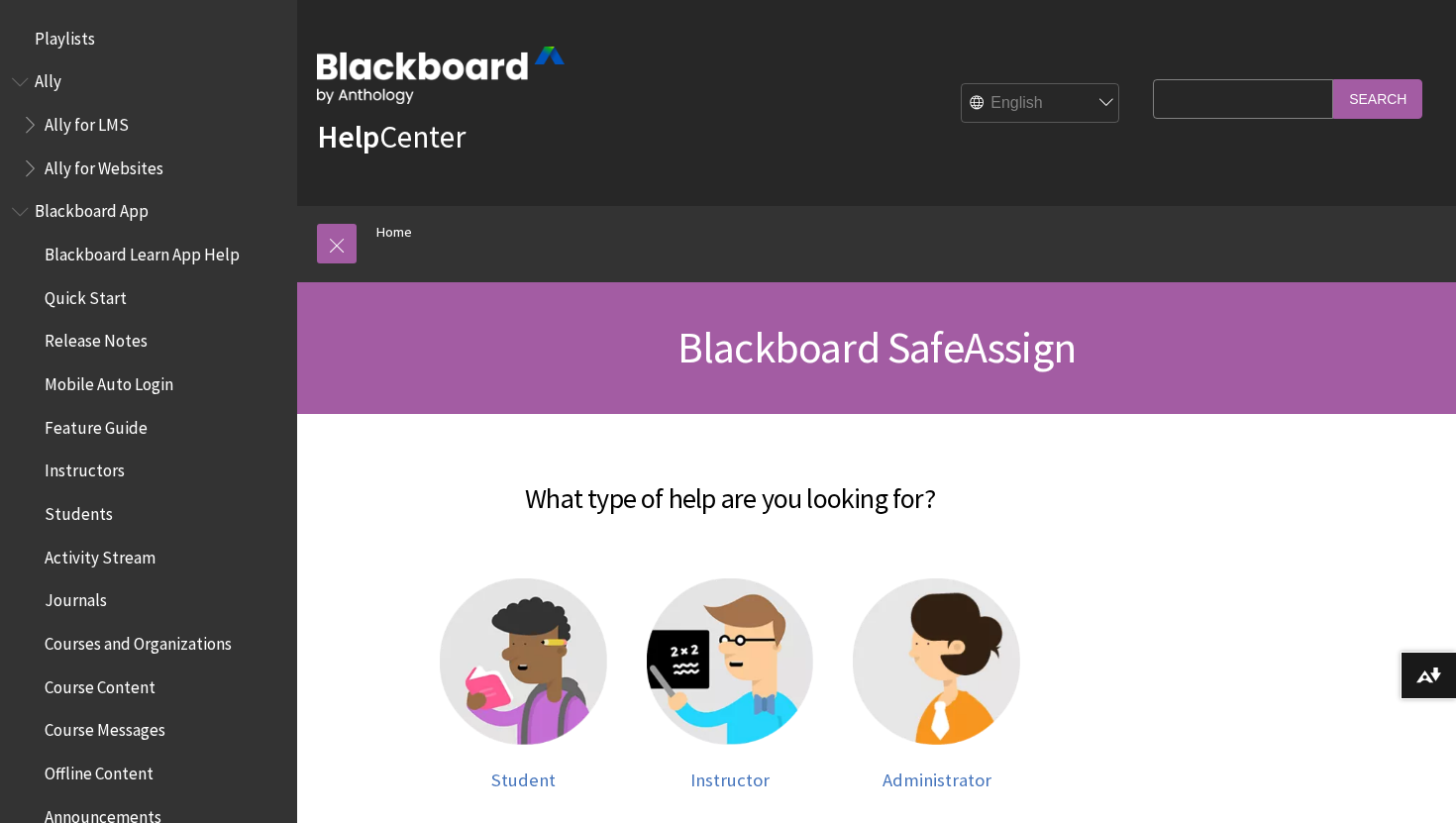scroll, scrollTop: 0, scrollLeft: 0, axis: both 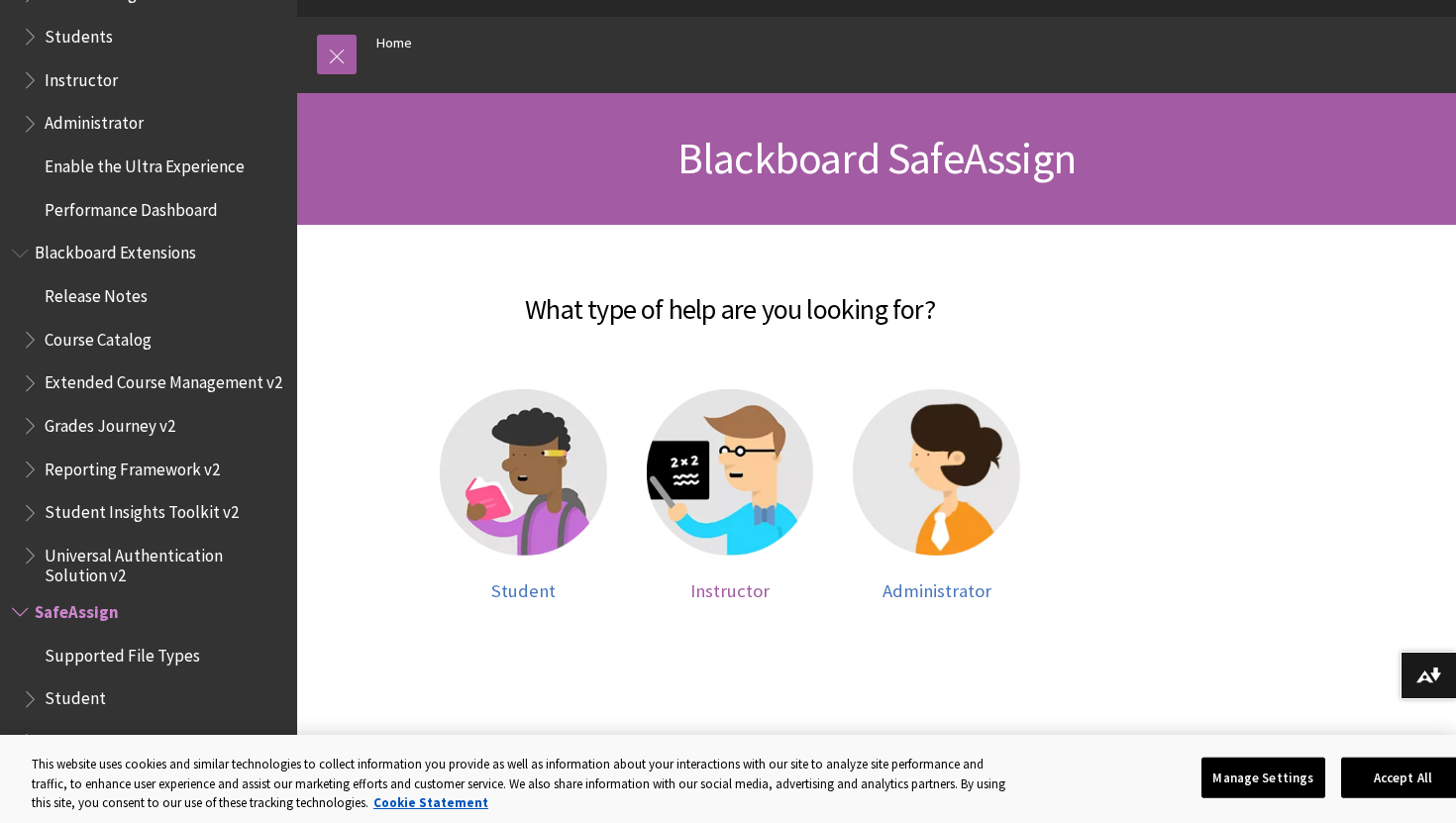 click at bounding box center [730, 472] 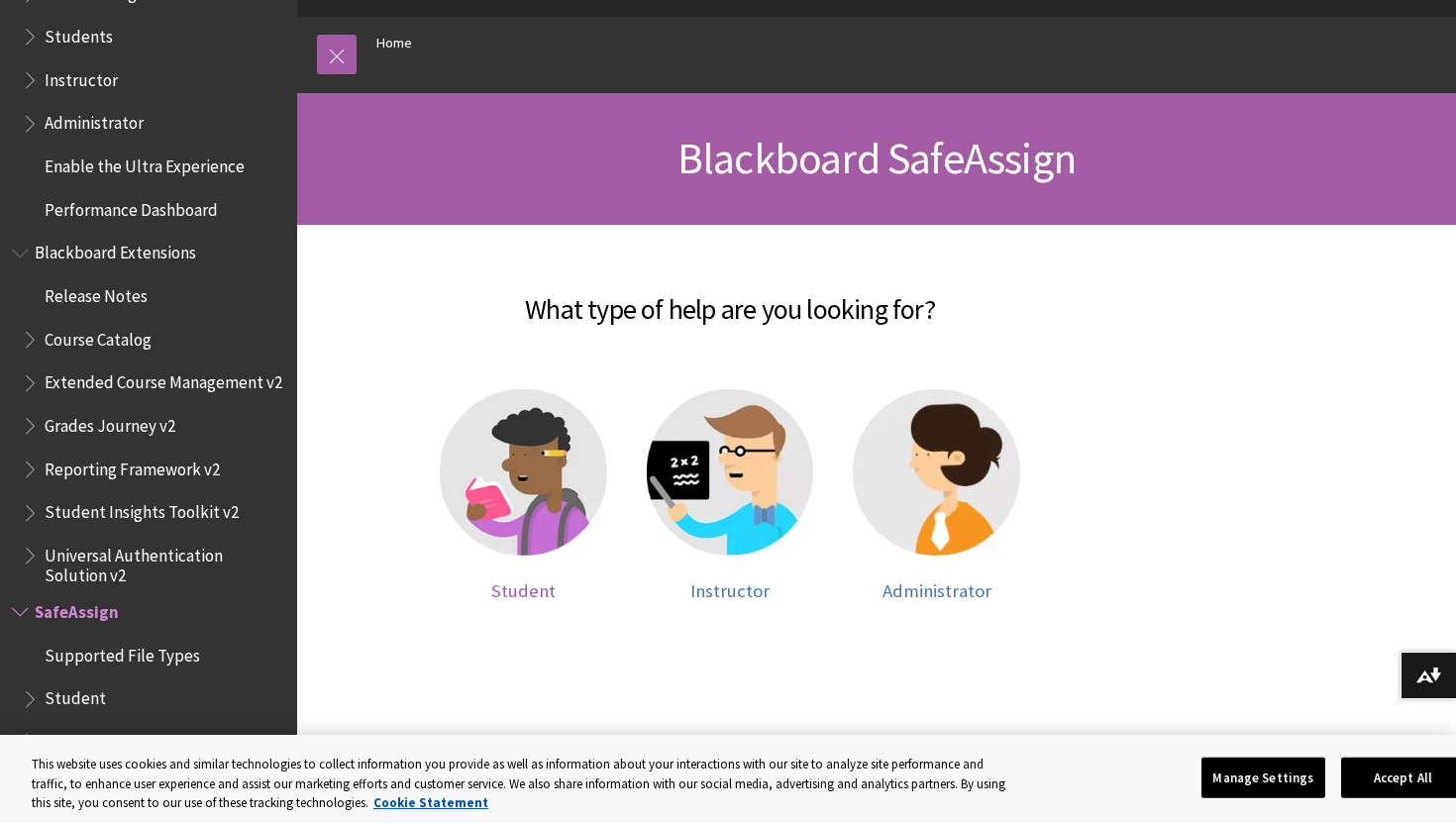 click at bounding box center [523, 472] 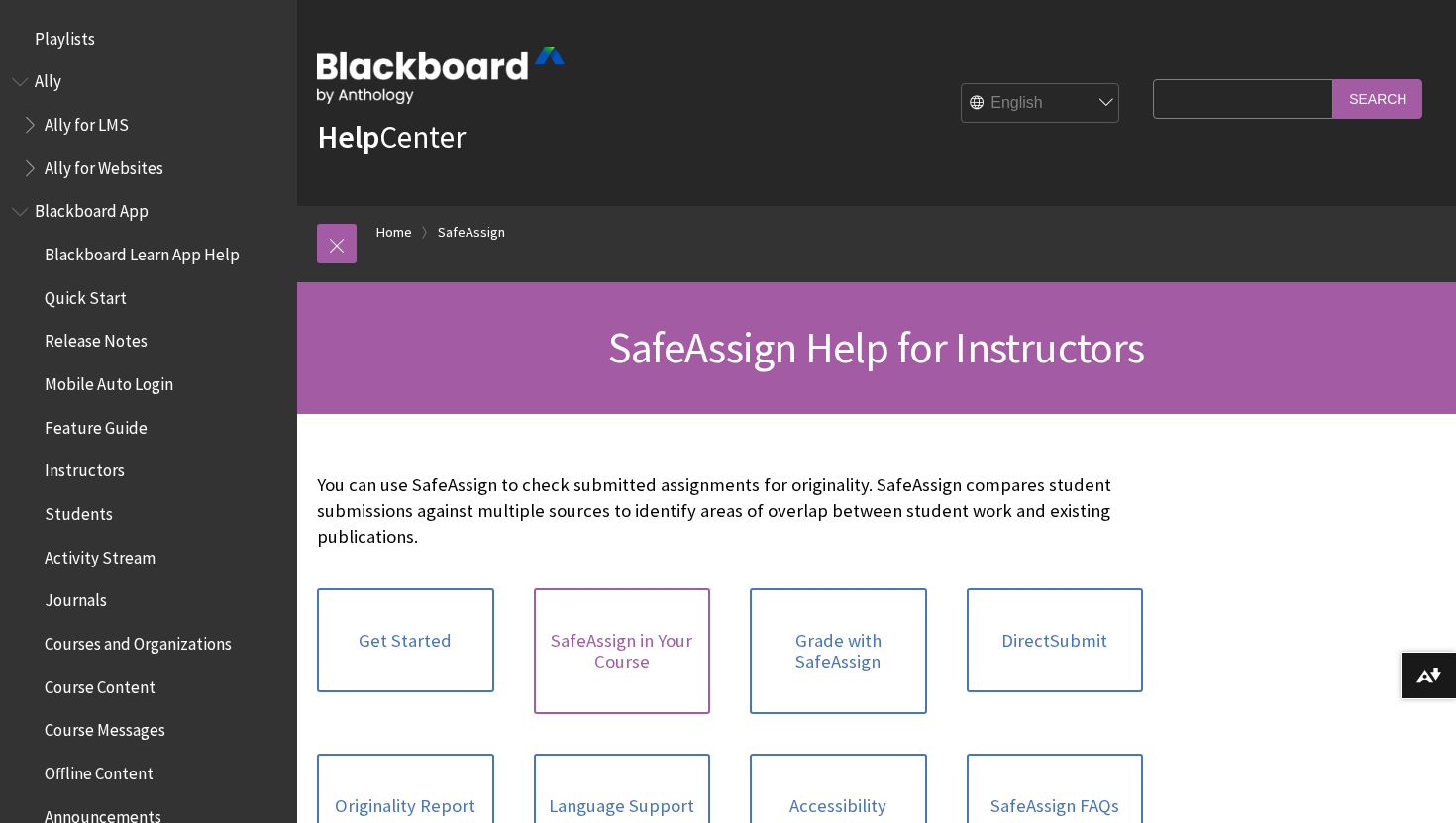 scroll, scrollTop: 0, scrollLeft: 0, axis: both 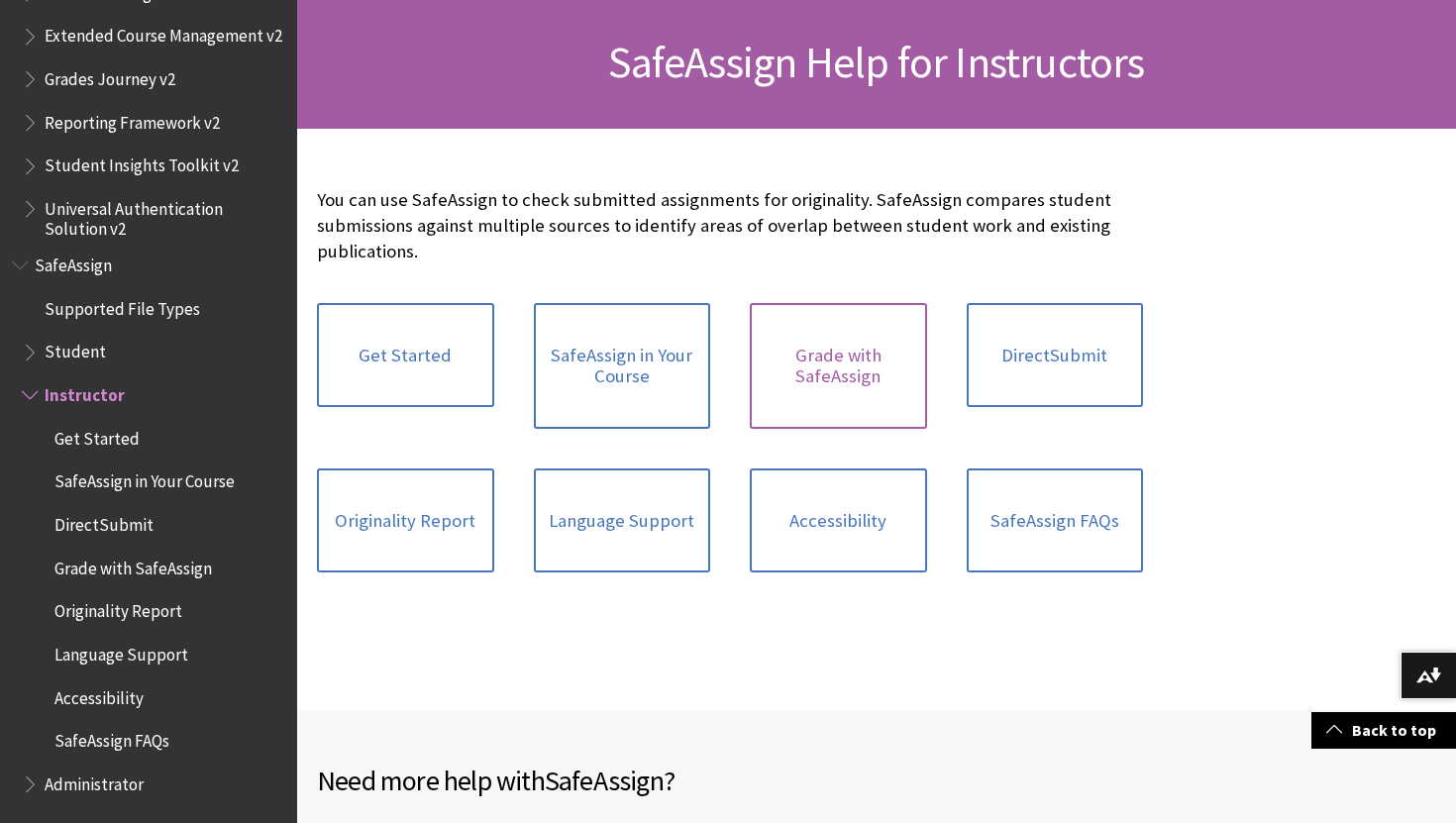 click on "Grade with SafeAssign" at bounding box center (838, 365) 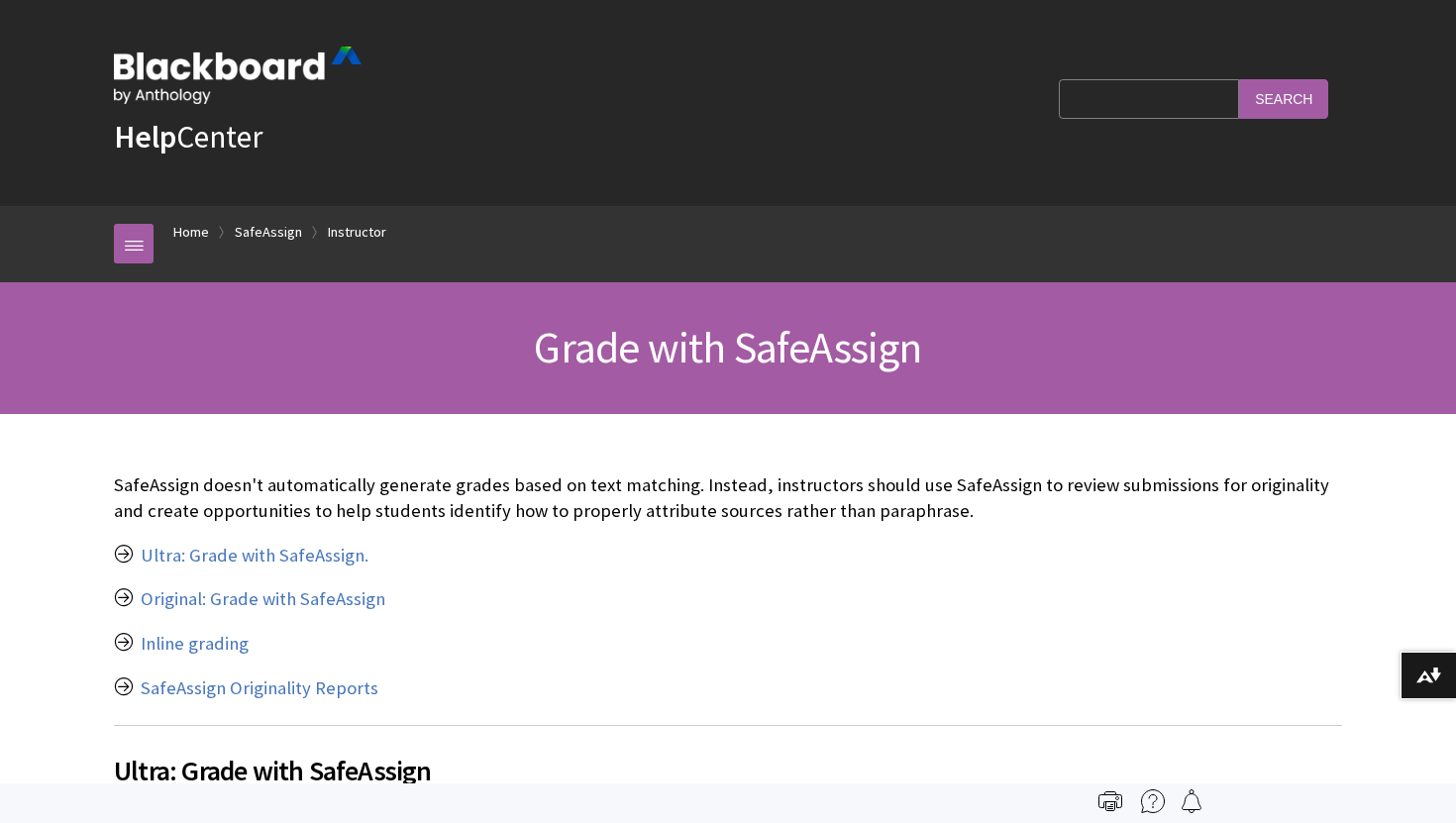 scroll, scrollTop: 0, scrollLeft: 0, axis: both 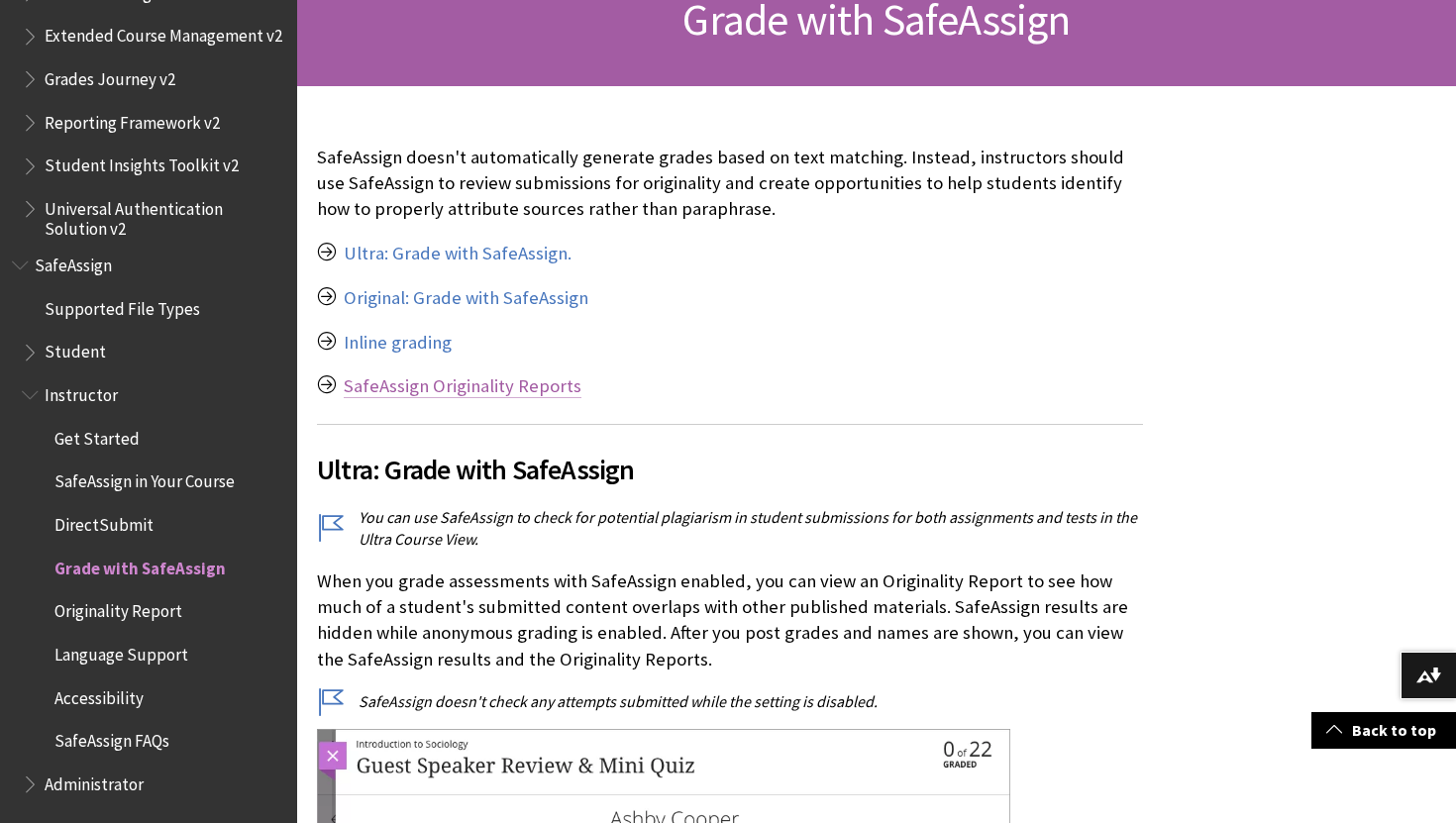 click on "SafeAssign Originality Reports" at bounding box center (463, 386) 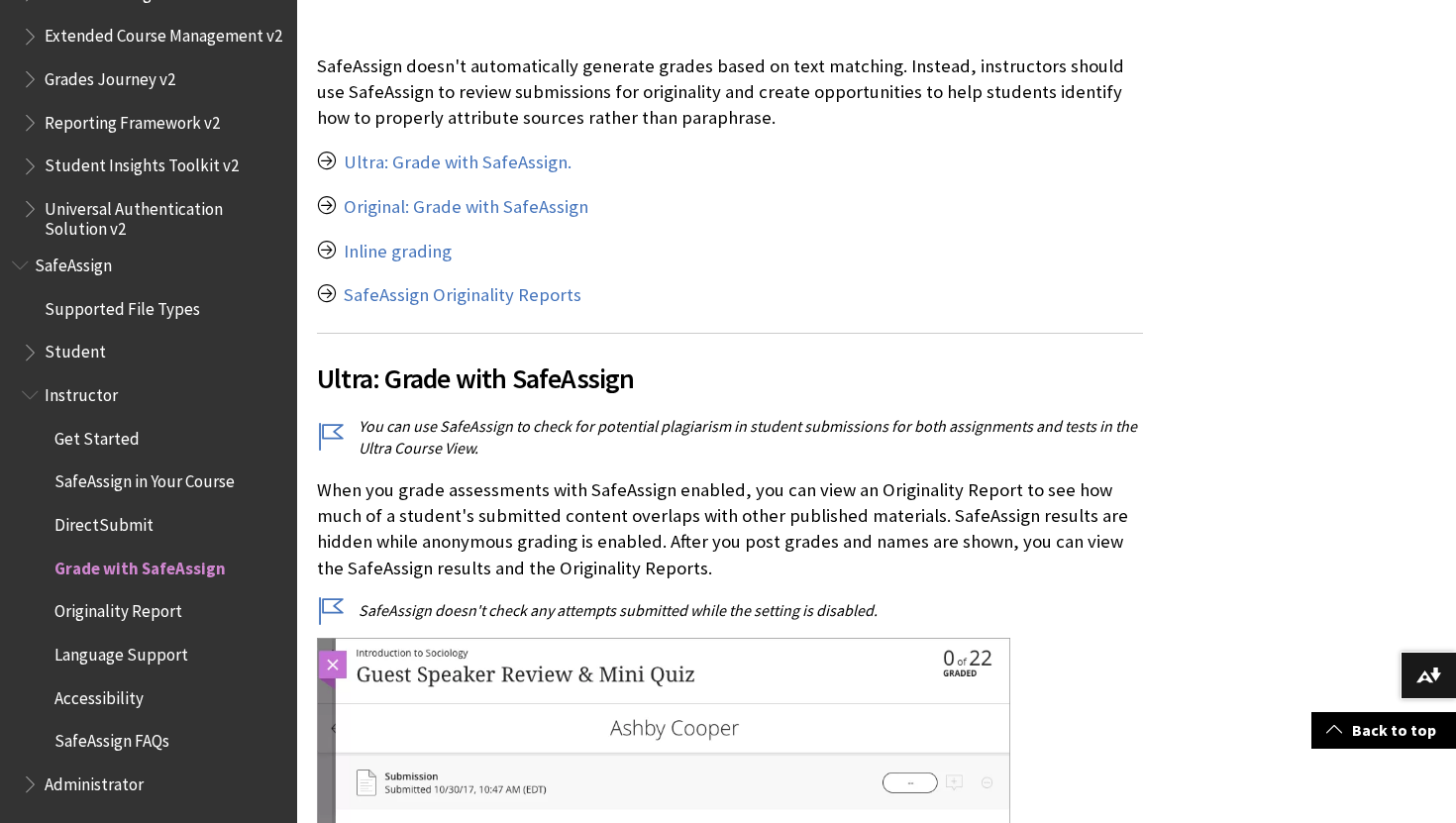 scroll, scrollTop: 474, scrollLeft: 0, axis: vertical 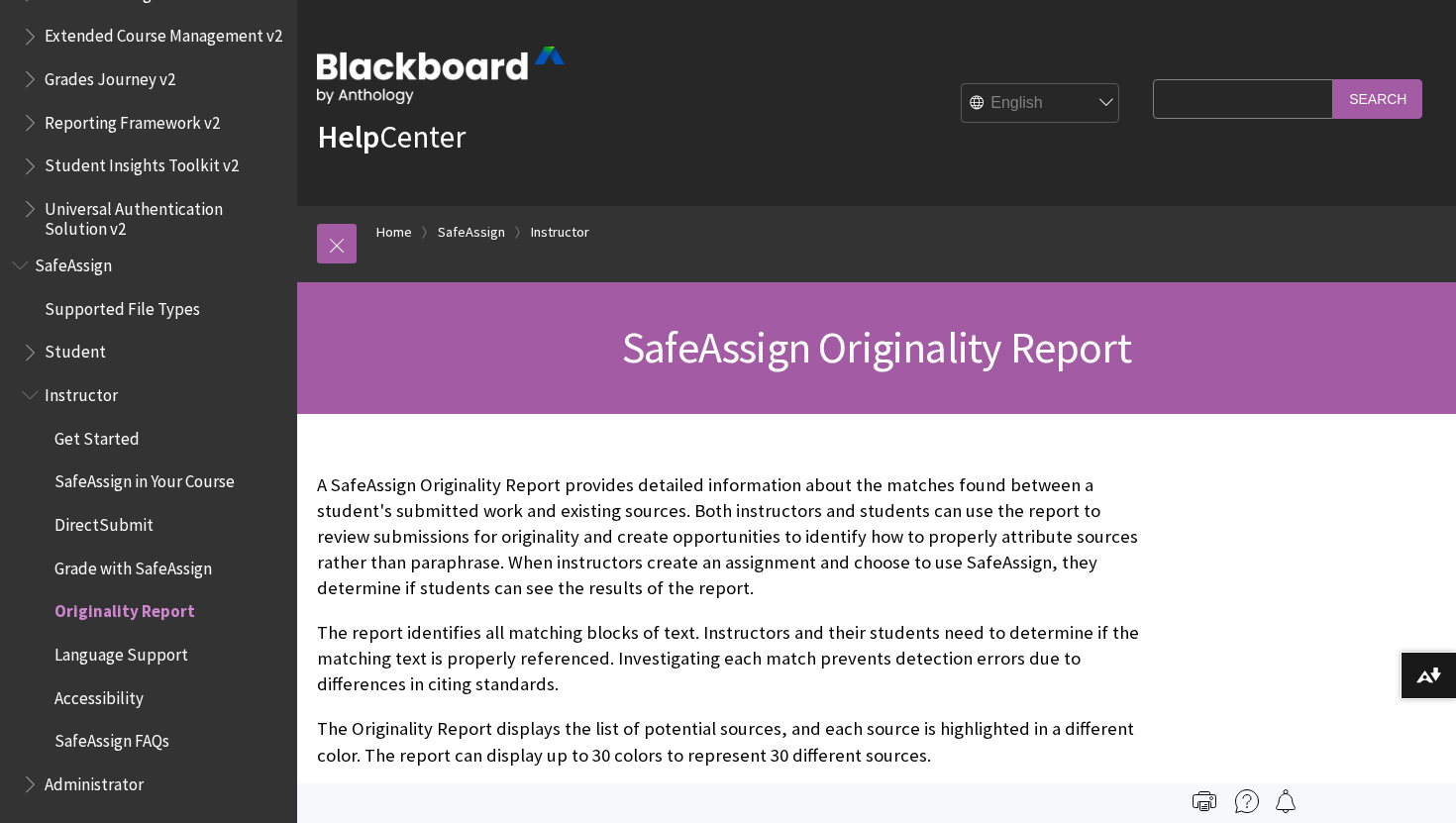 click on "Grade with SafeAssign" at bounding box center [133, 565] 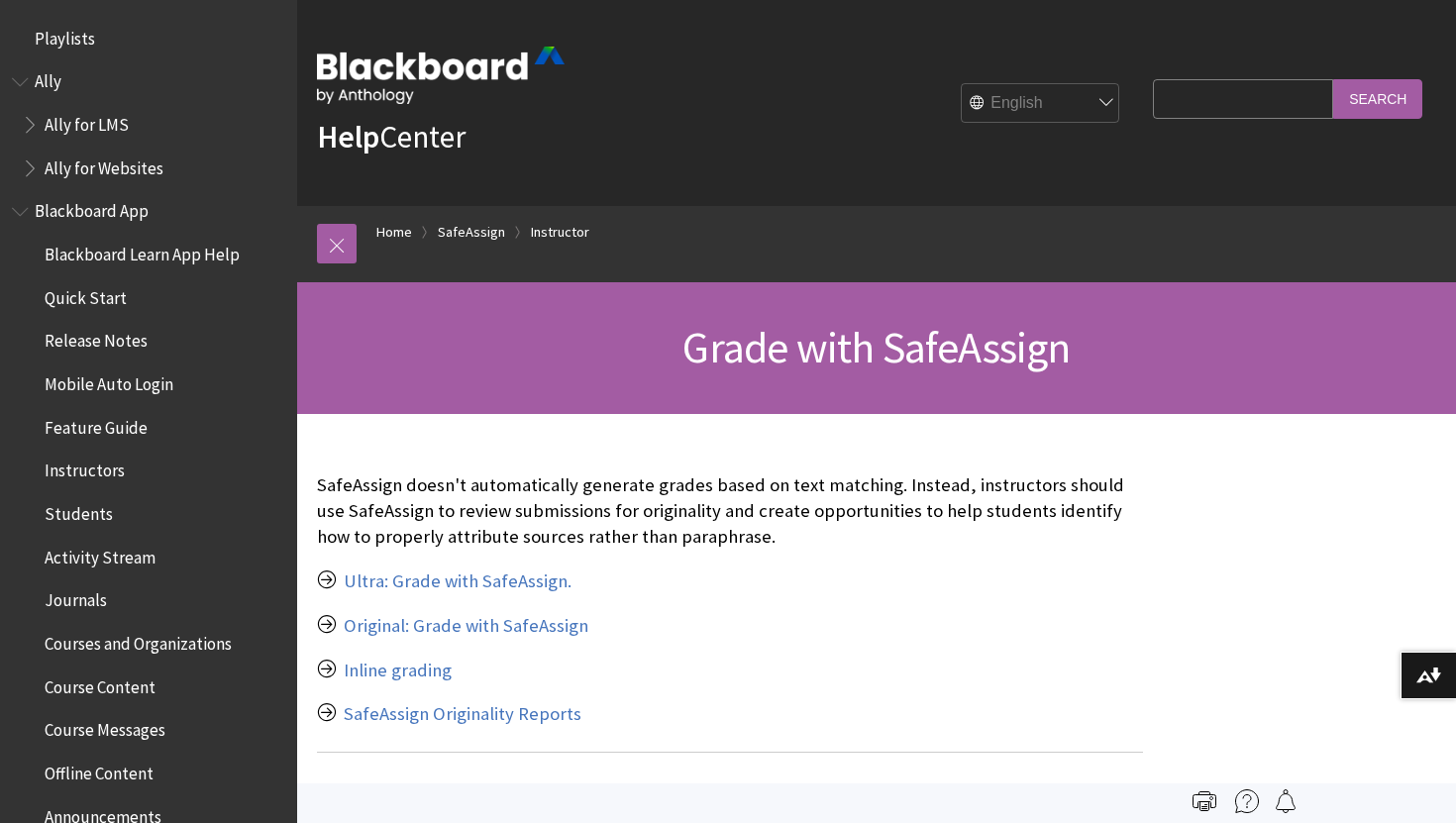 scroll, scrollTop: 0, scrollLeft: 0, axis: both 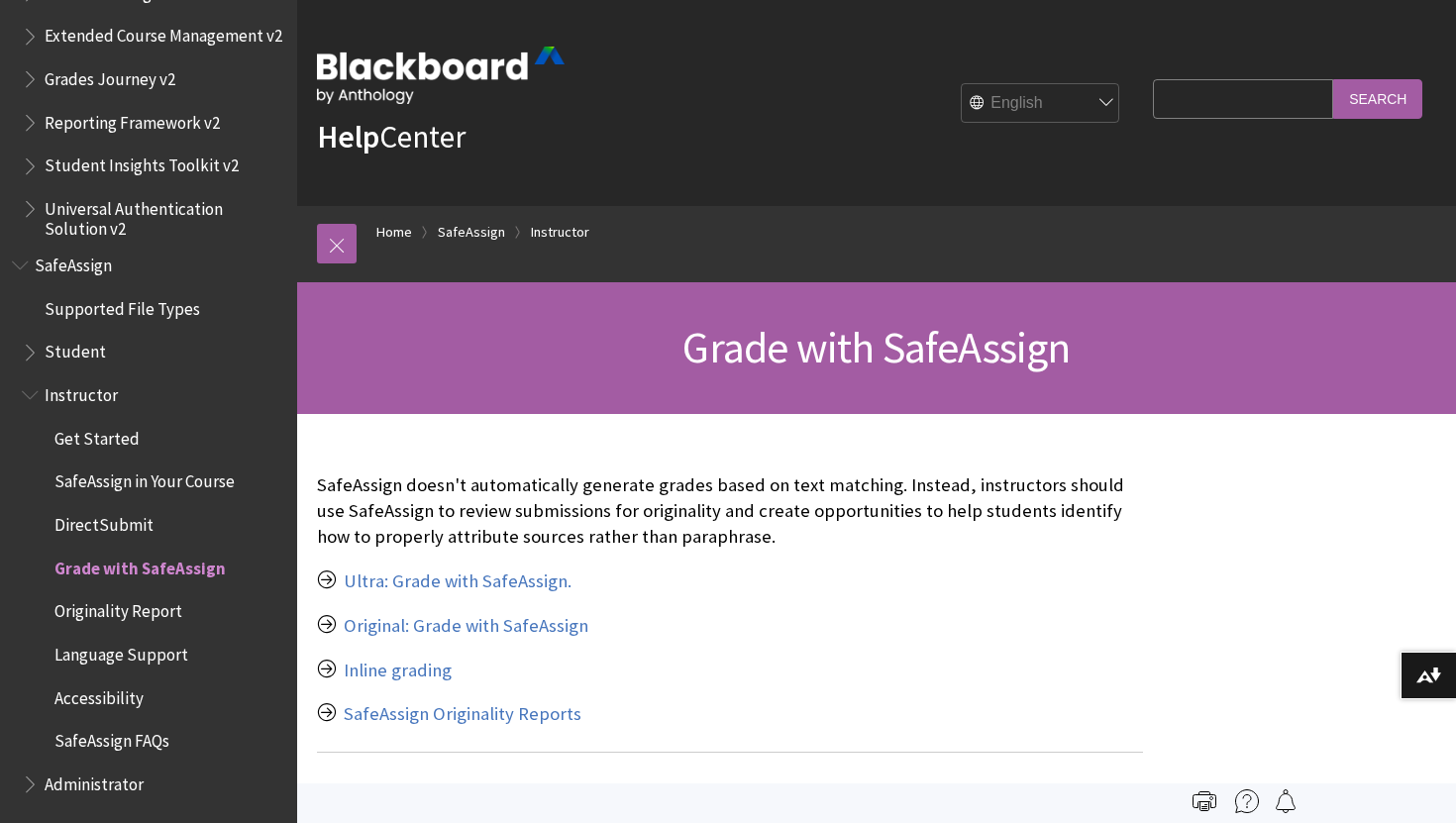 click on "Originality Report" at bounding box center (118, 608) 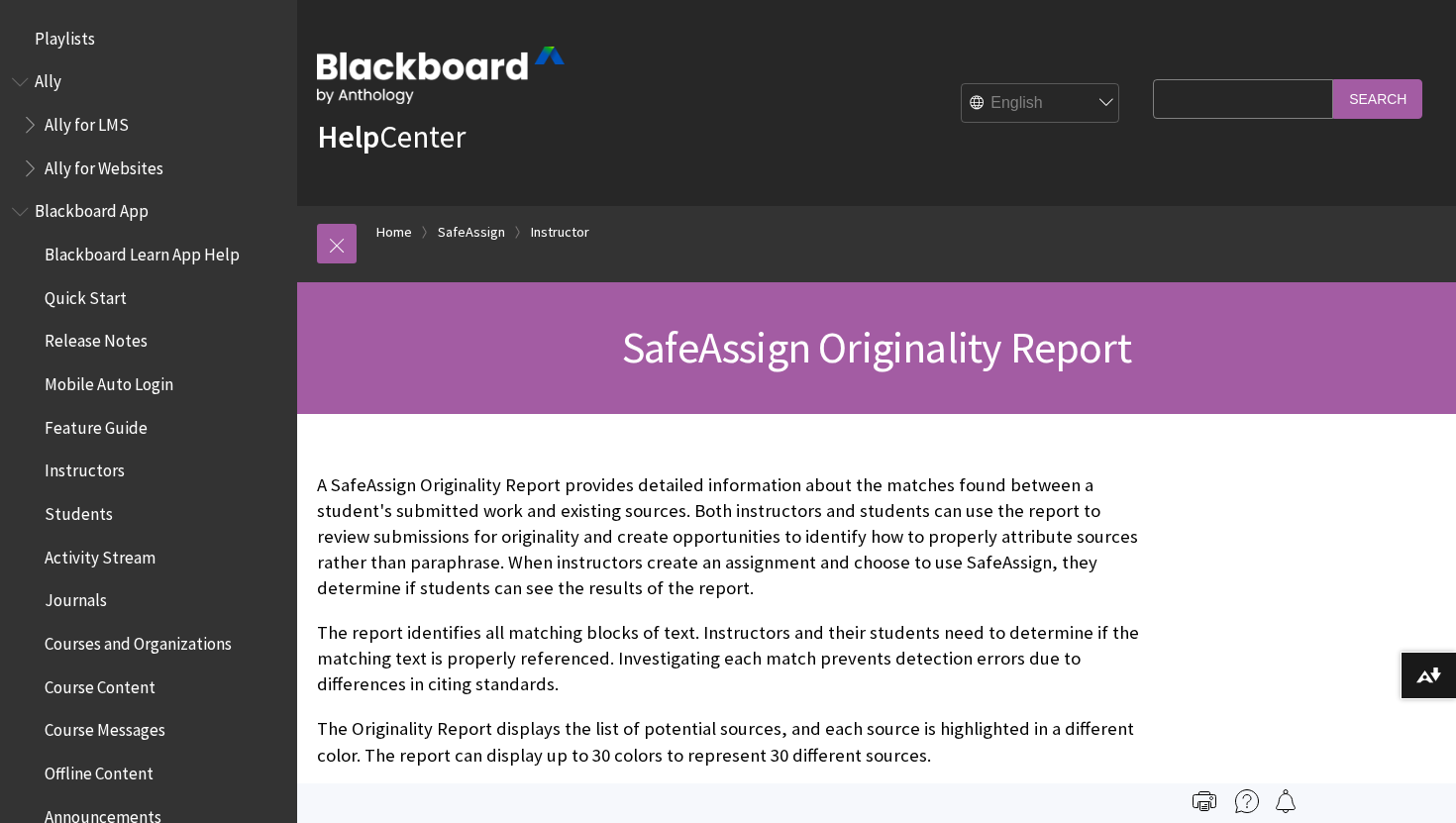 scroll, scrollTop: 0, scrollLeft: 0, axis: both 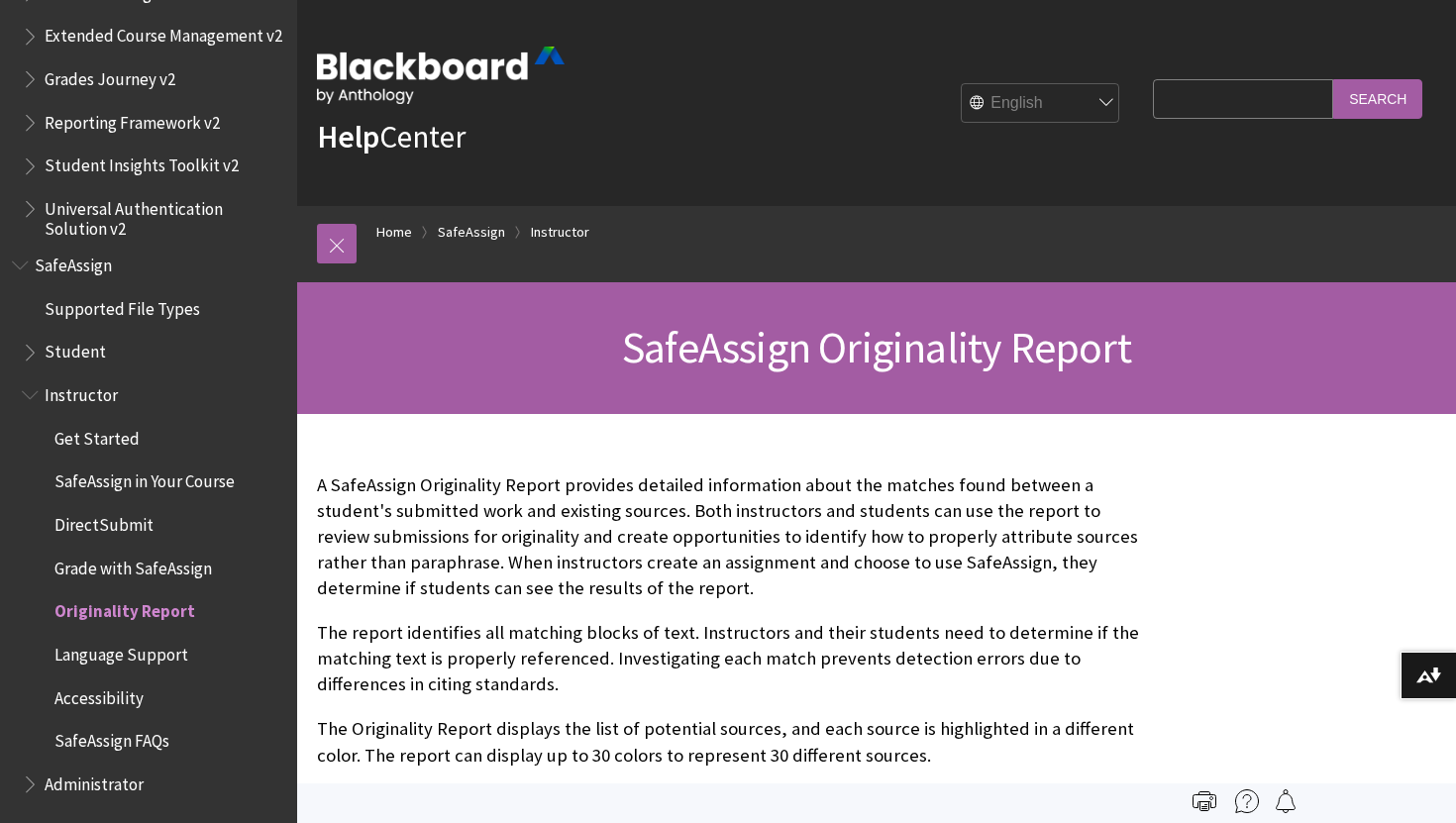 click on "Get Started" at bounding box center (97, 435) 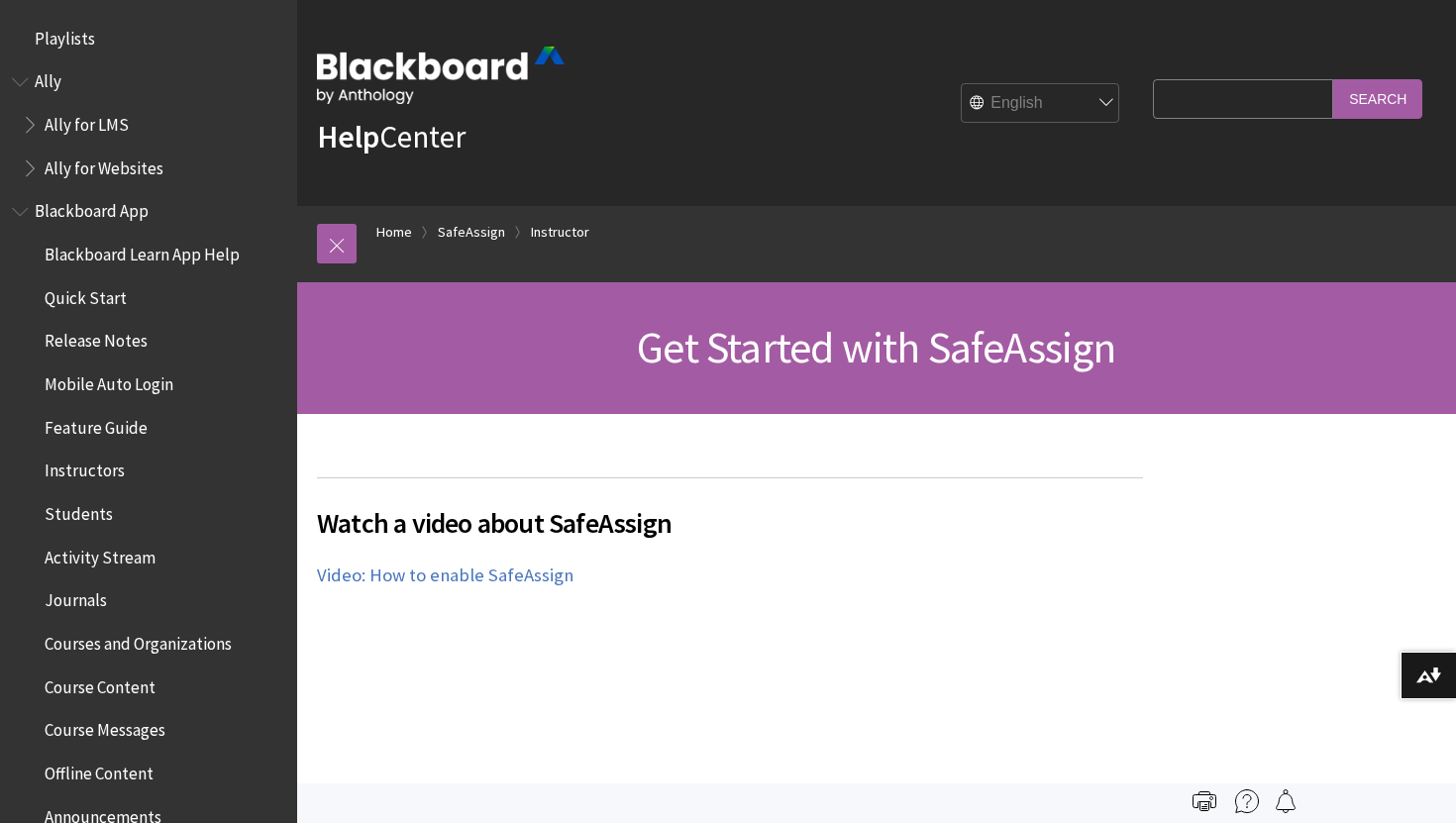 scroll, scrollTop: 0, scrollLeft: 0, axis: both 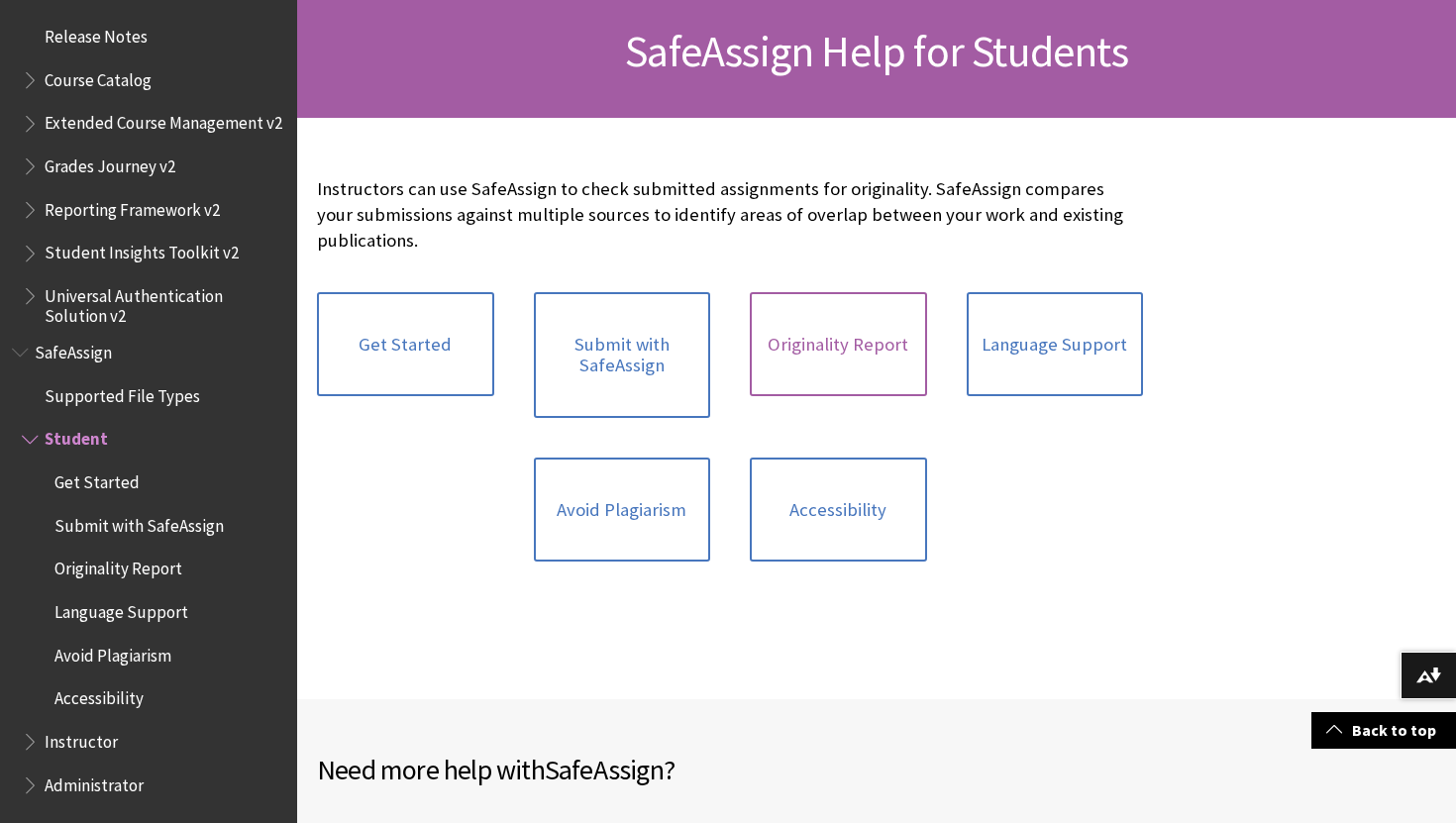 click on "Originality Report" at bounding box center (838, 345) 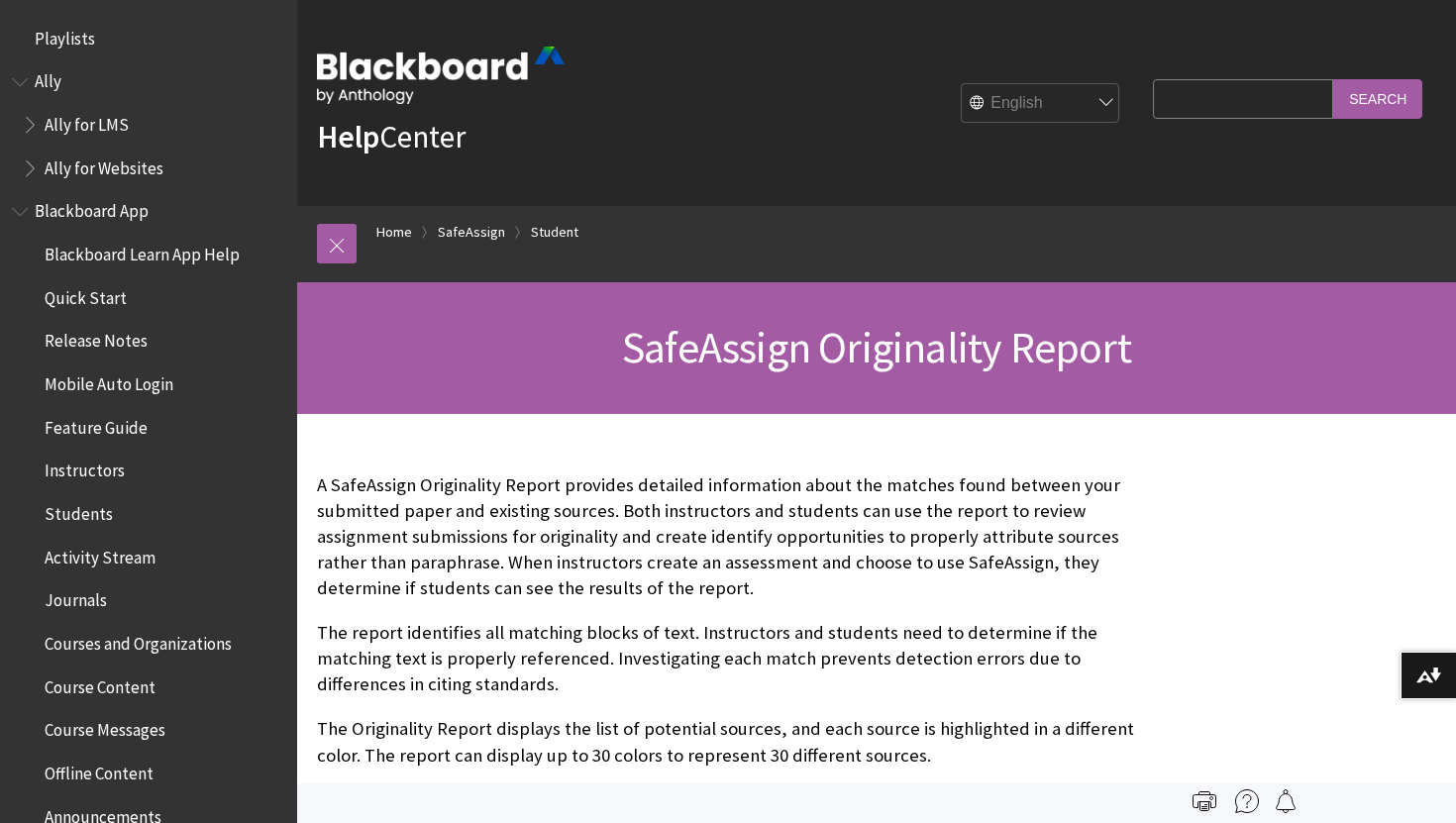 scroll, scrollTop: 0, scrollLeft: 0, axis: both 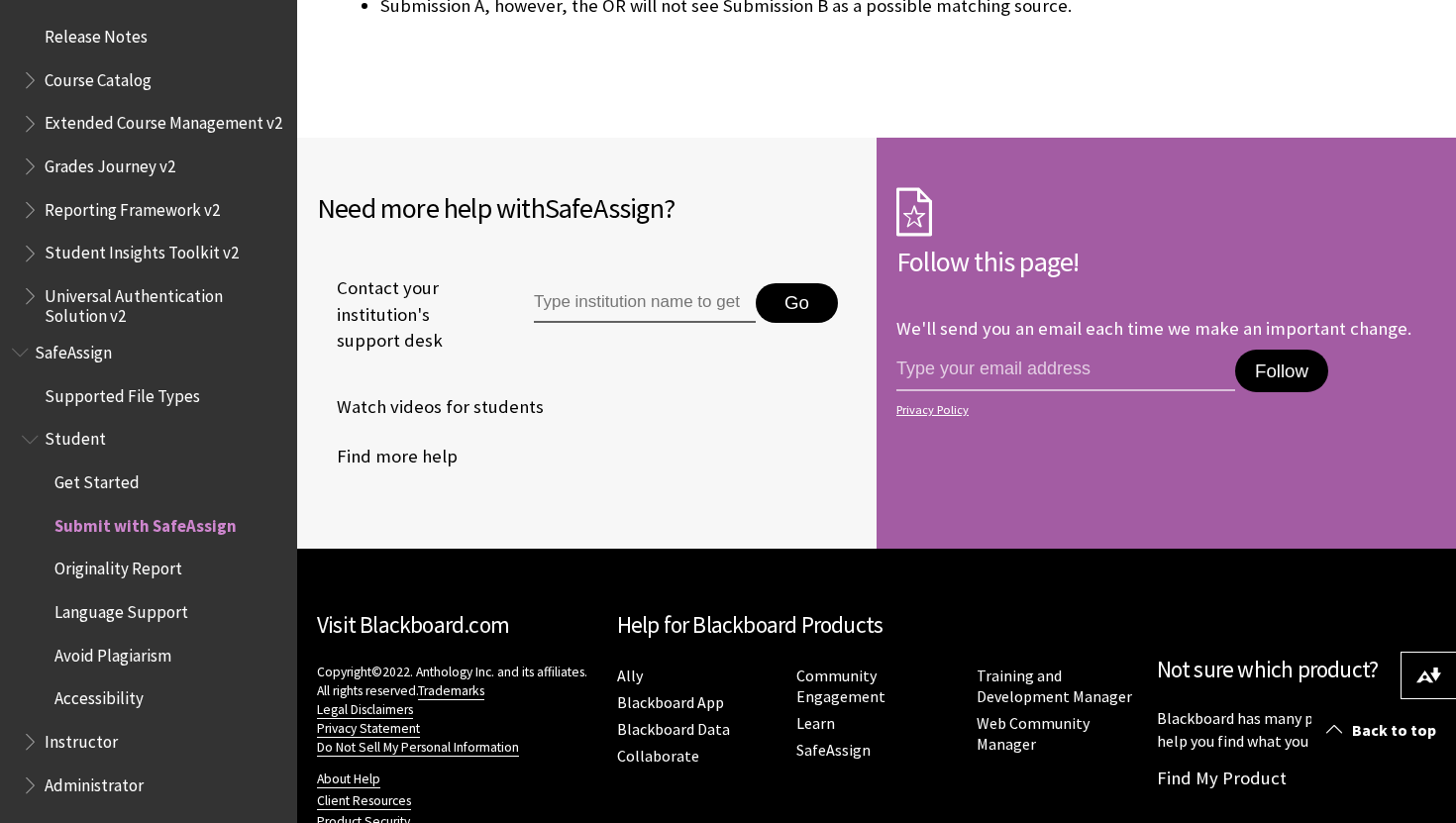 click on "Accessibility" at bounding box center [99, 695] 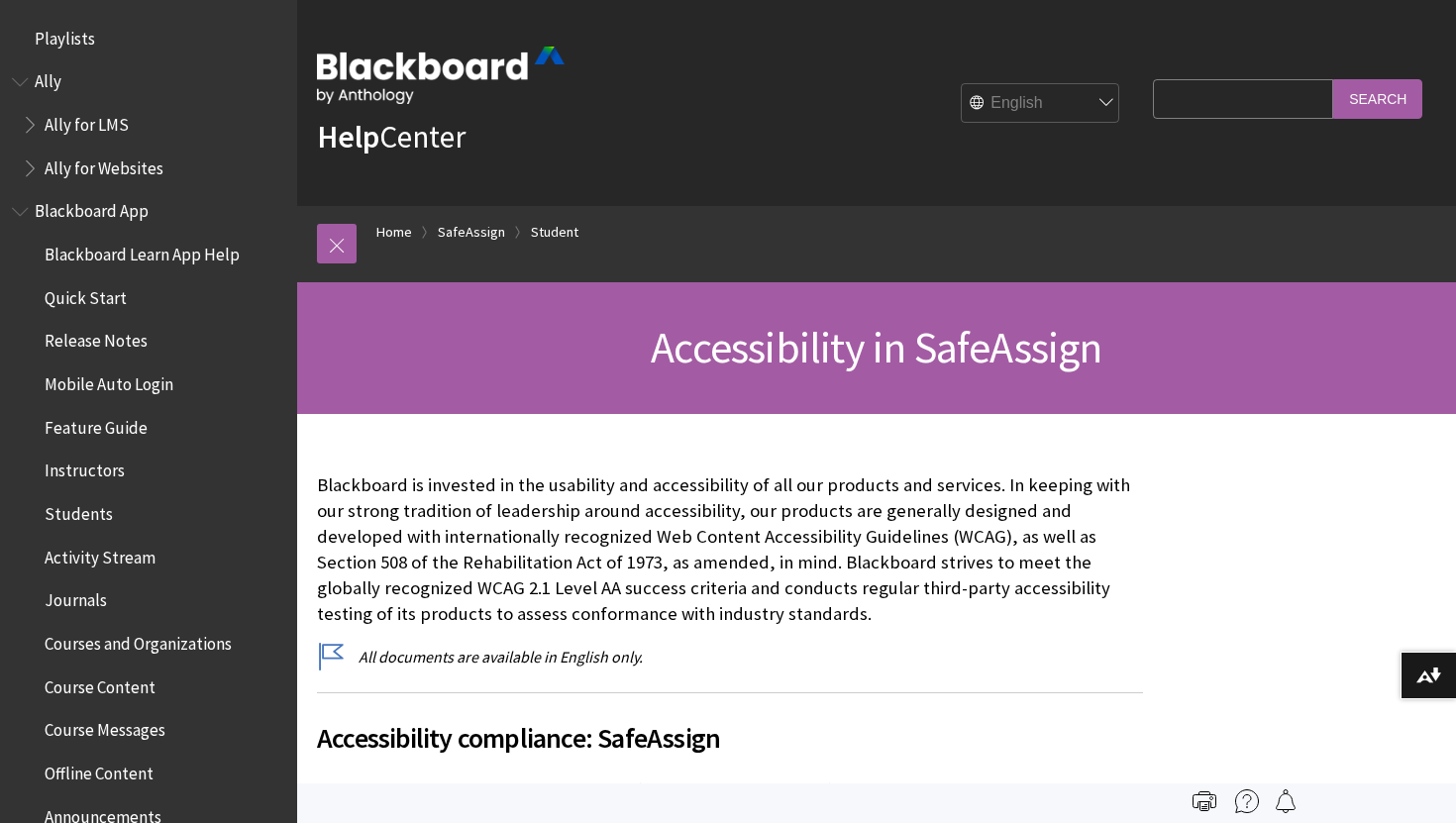 scroll, scrollTop: 0, scrollLeft: 0, axis: both 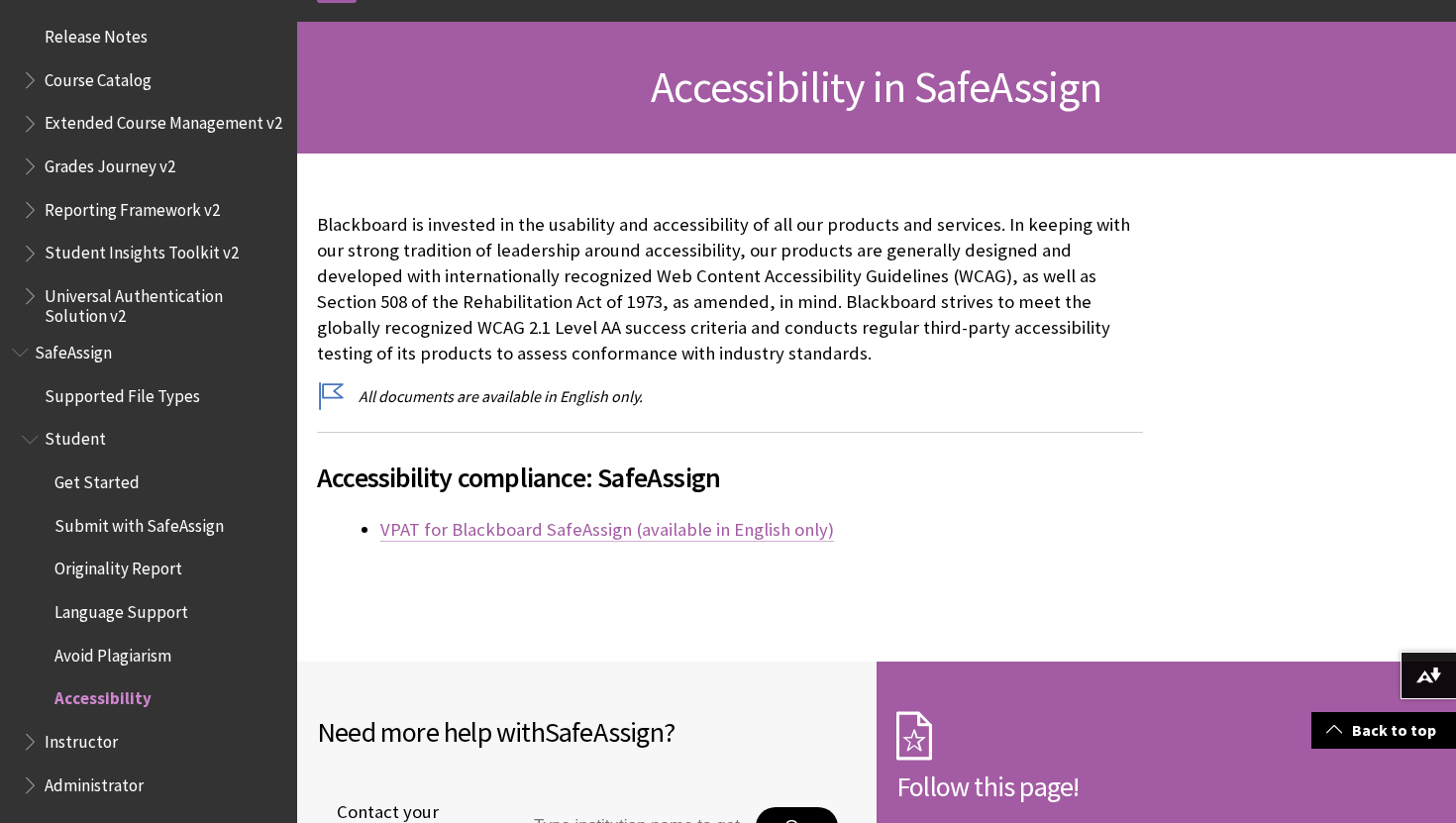 click on "VPAT for Blackboard SafeAssign (available in English only)" at bounding box center [607, 530] 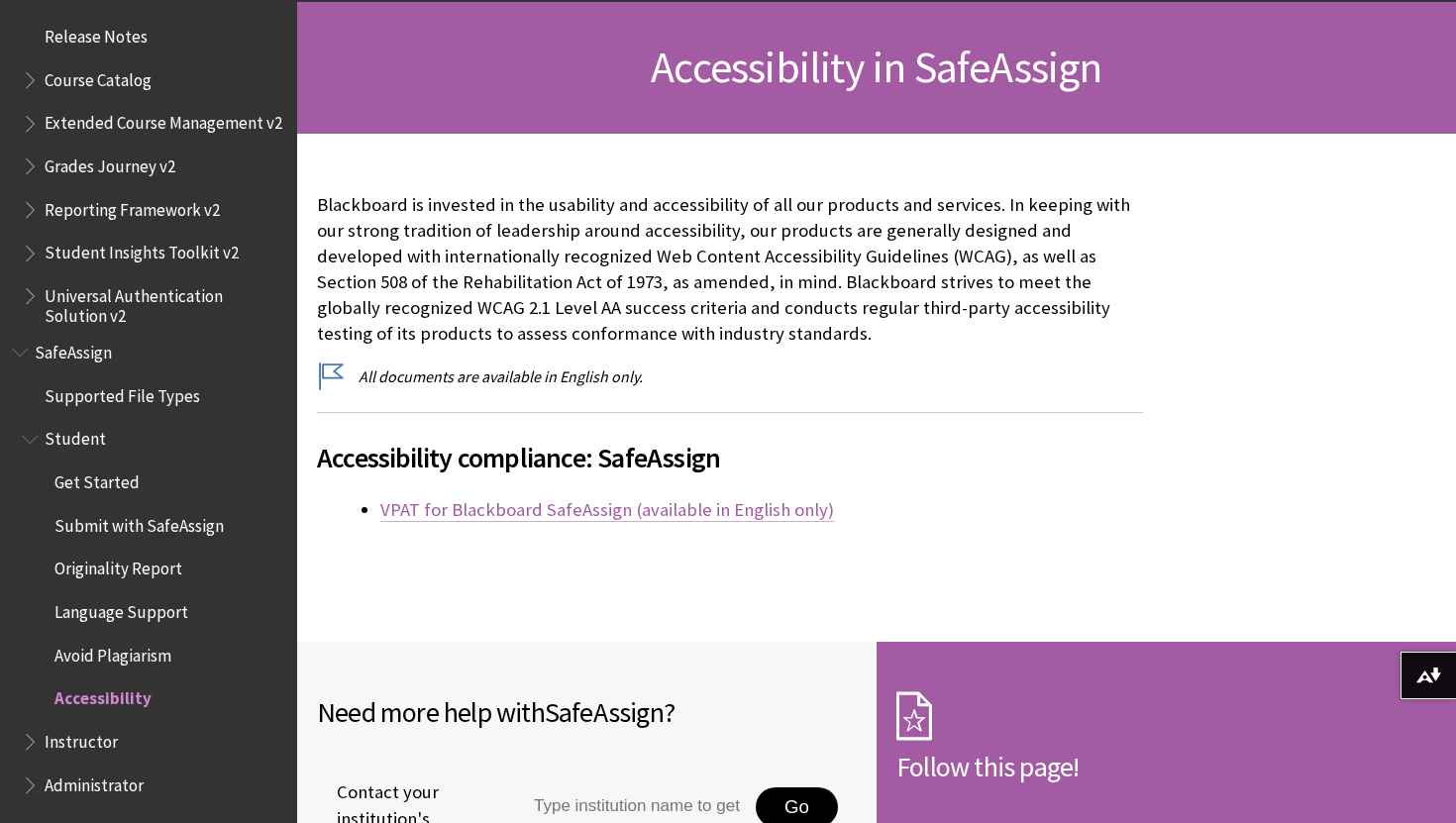scroll, scrollTop: 288, scrollLeft: 0, axis: vertical 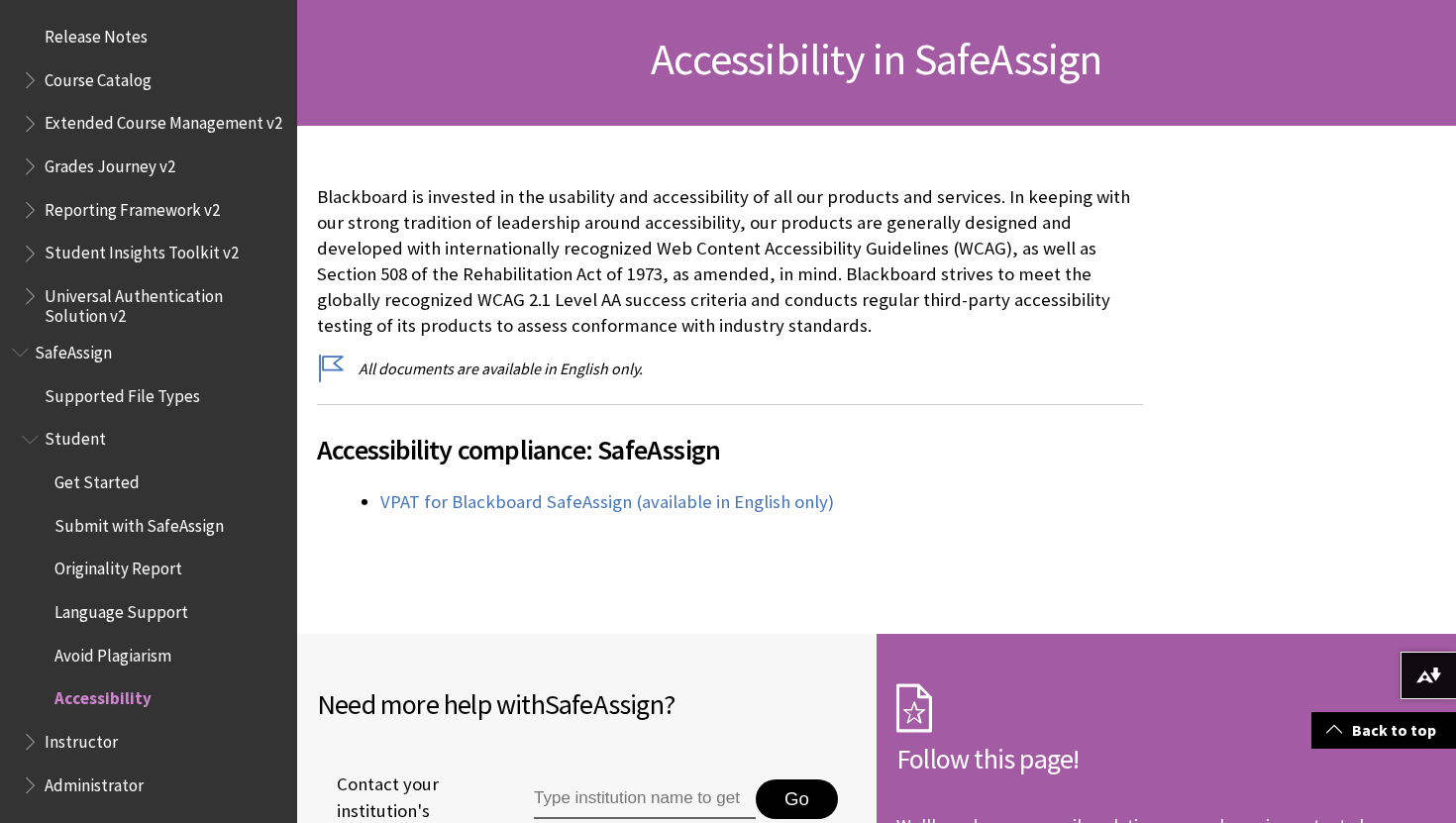 click on "Supported File Types" at bounding box center [122, 392] 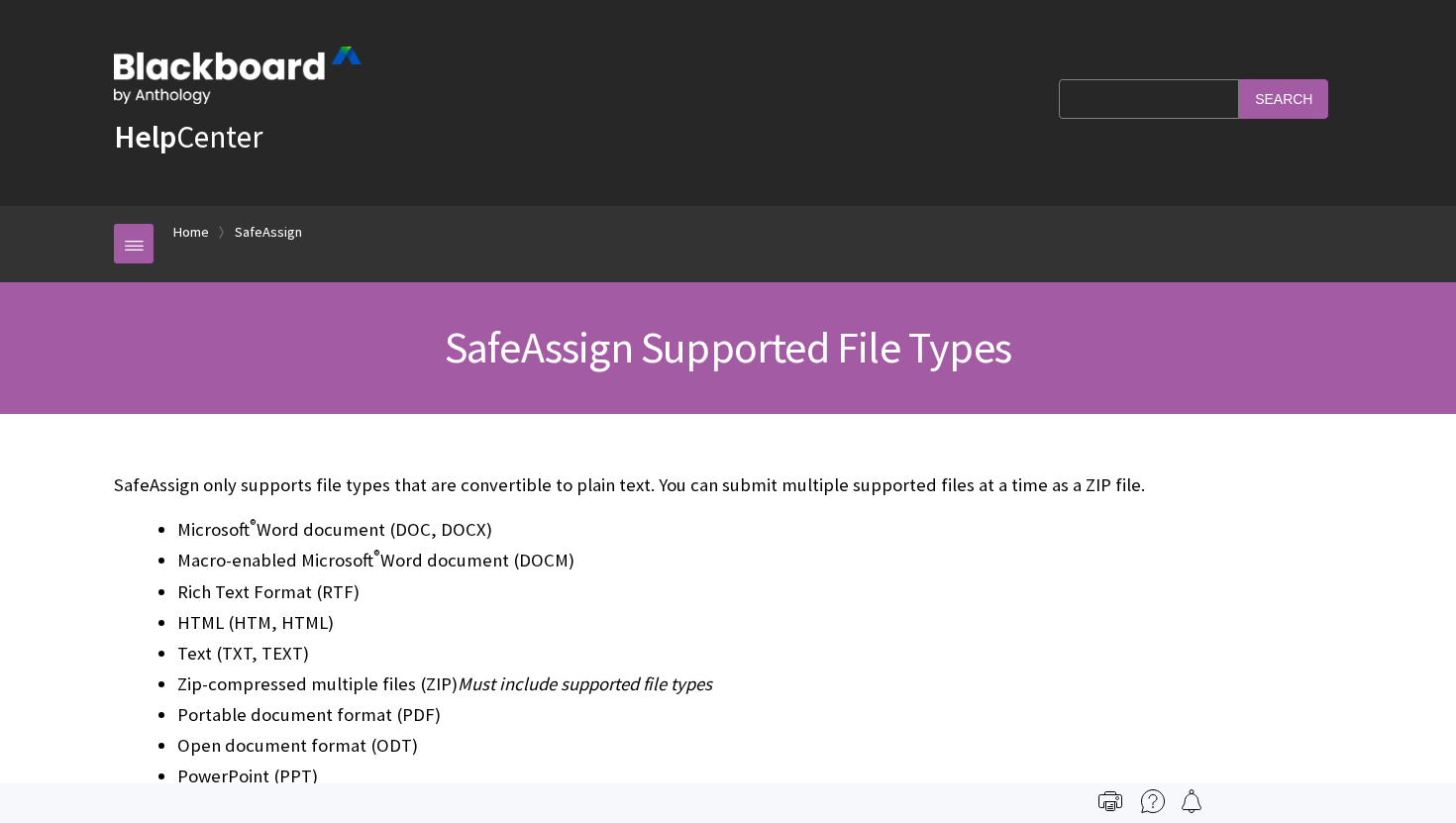 scroll, scrollTop: 0, scrollLeft: 0, axis: both 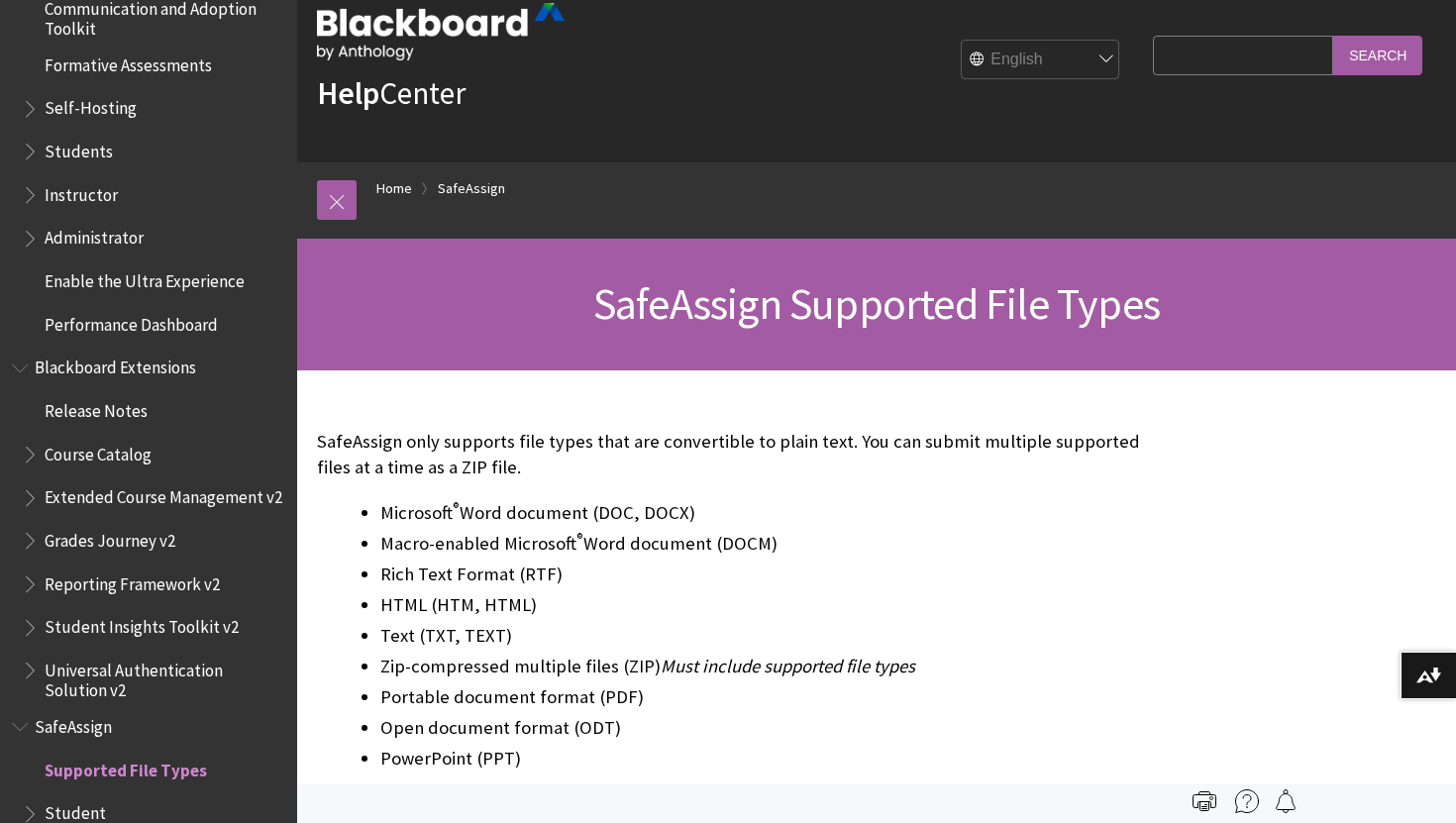 click on "Blackboard Extensions" at bounding box center [115, 364] 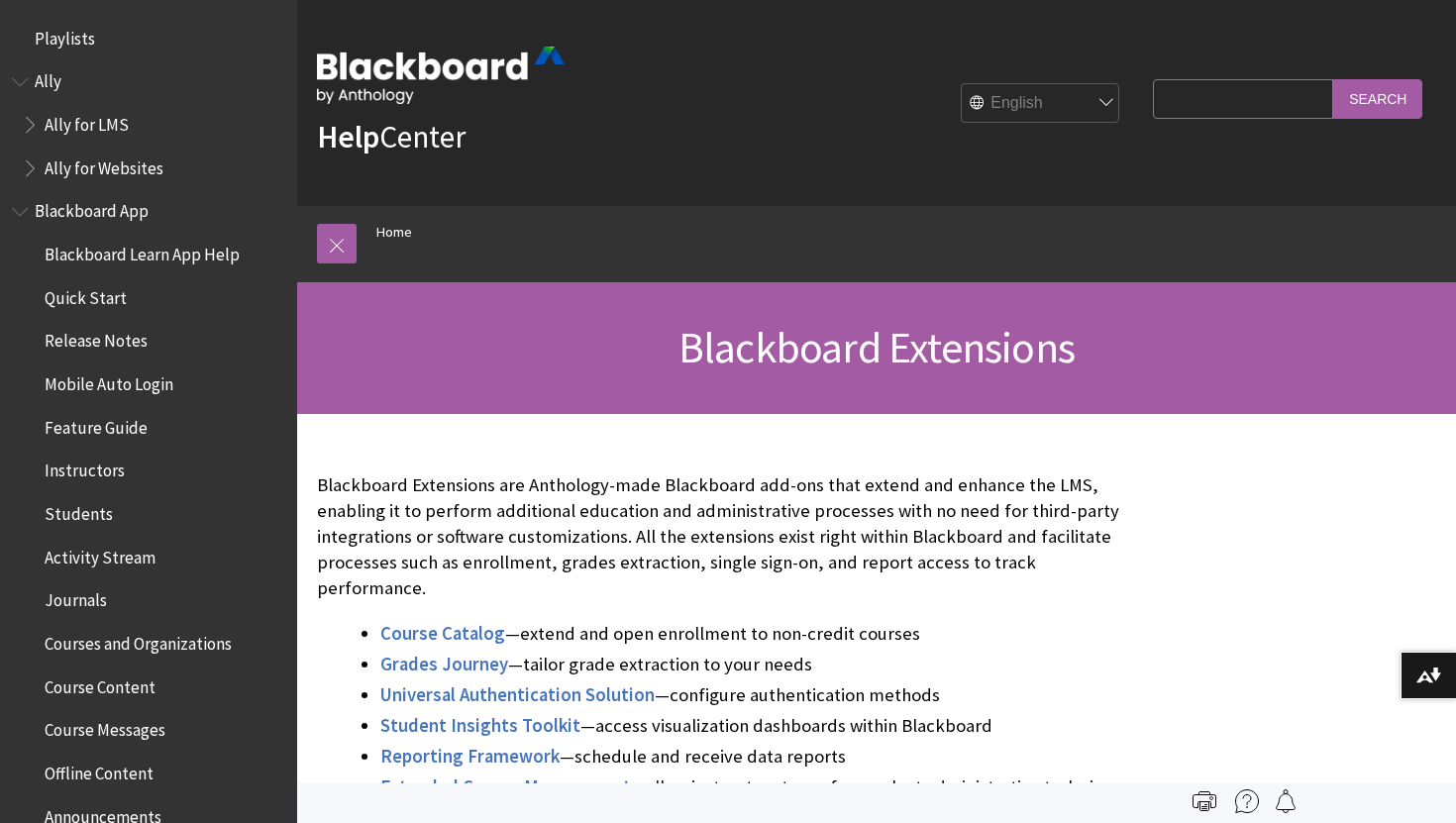 scroll, scrollTop: 0, scrollLeft: 0, axis: both 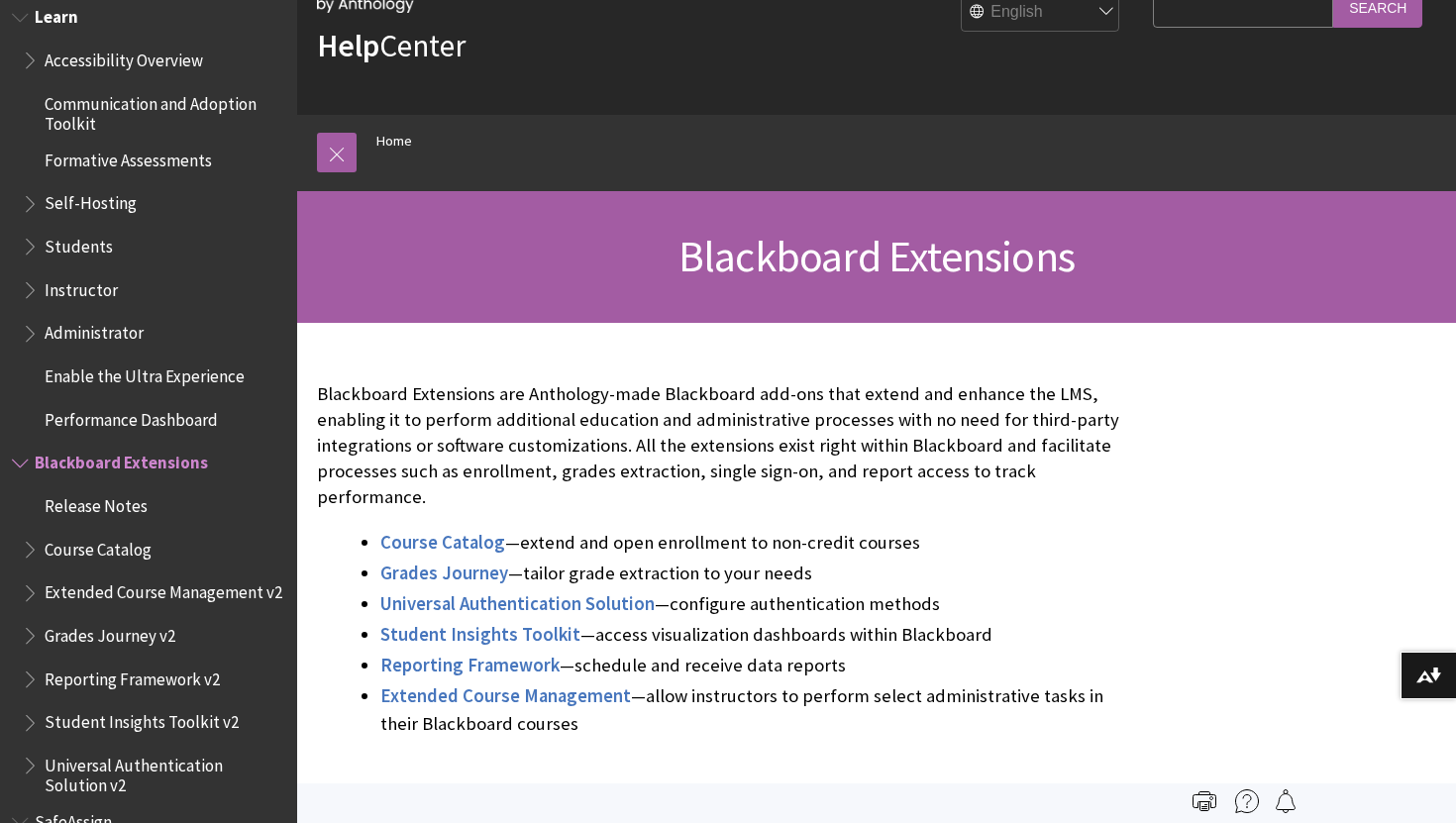 click on "Students" at bounding box center (78, 243) 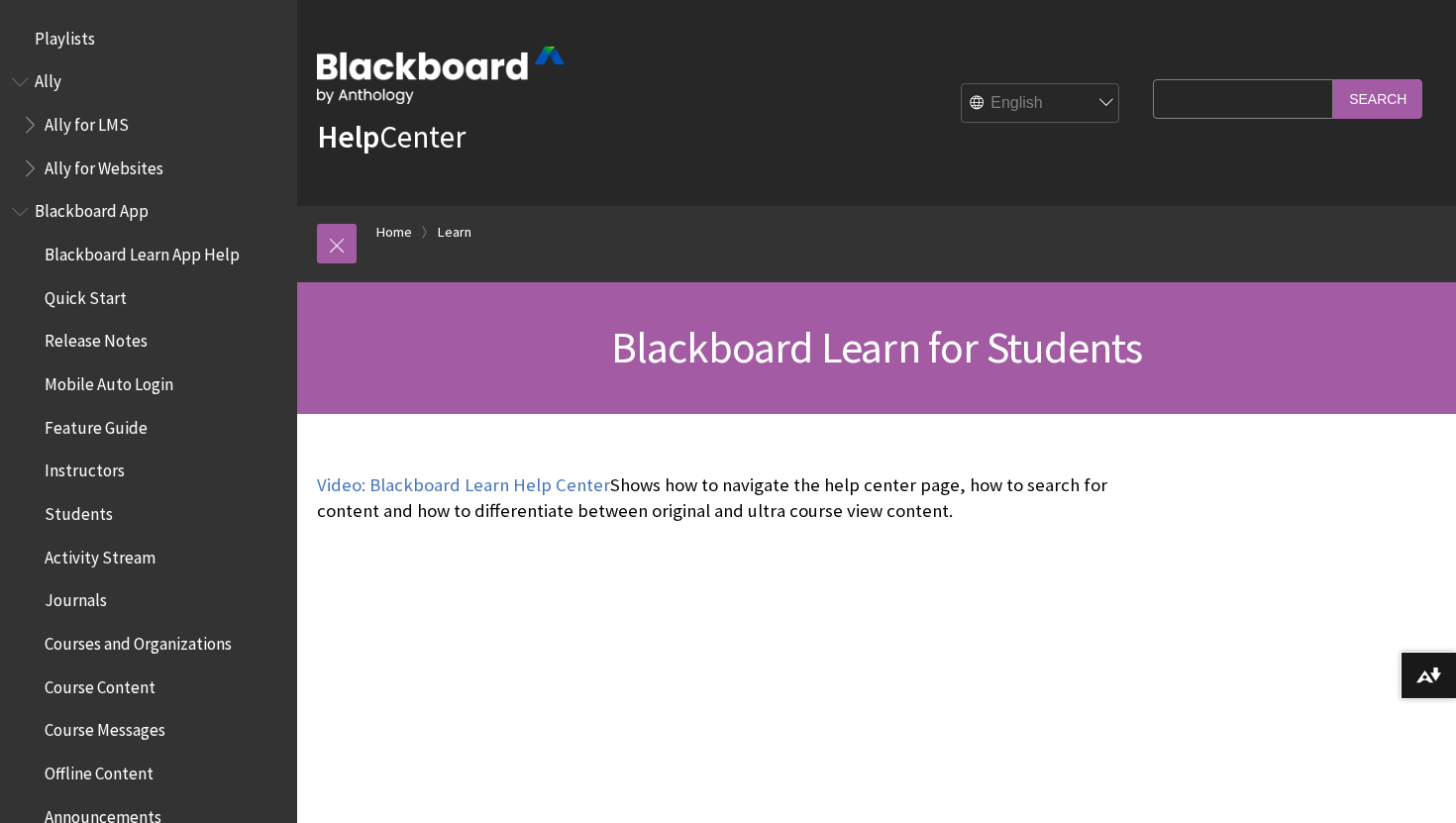 scroll, scrollTop: 0, scrollLeft: 0, axis: both 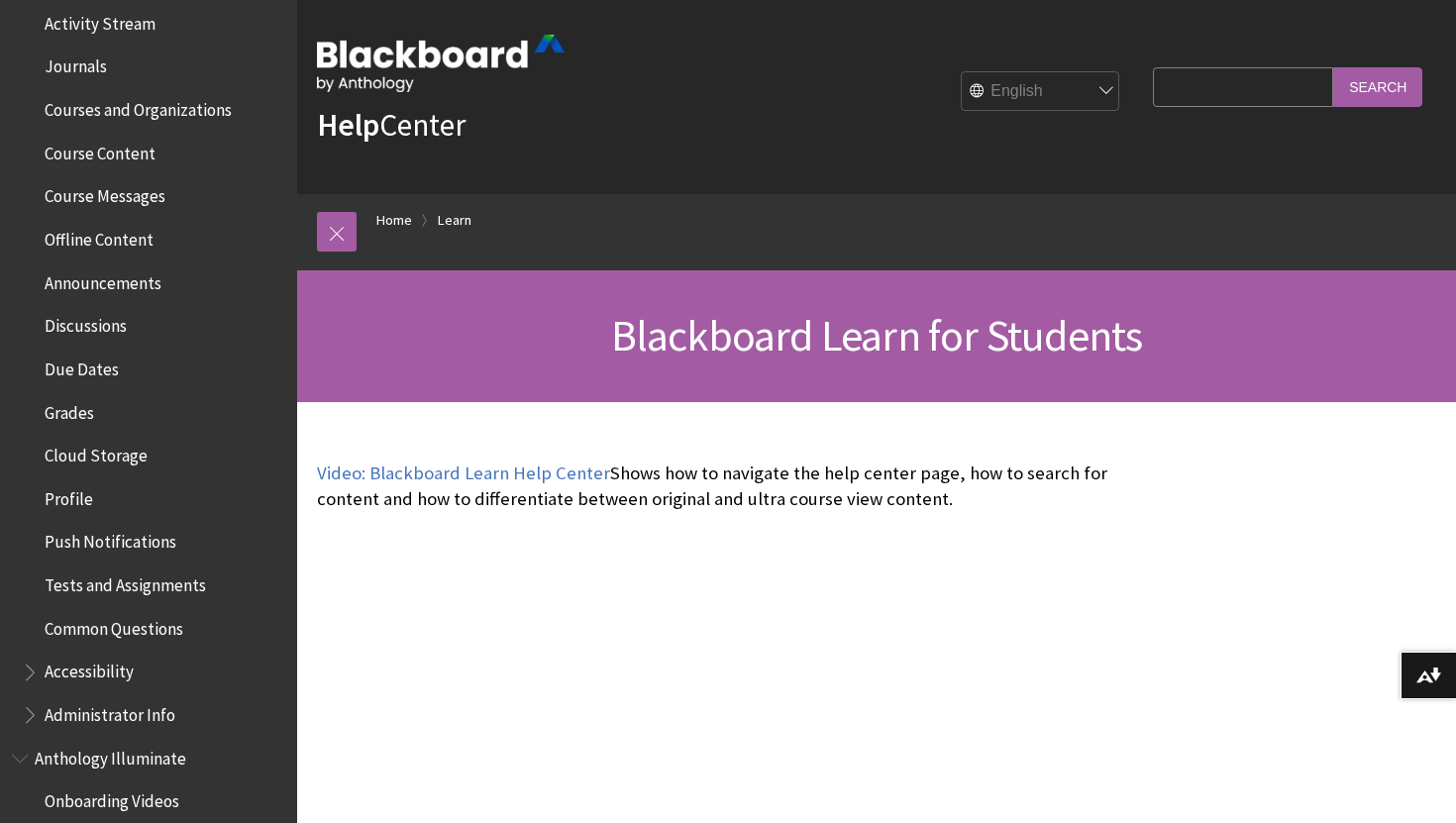 click on "Search Query" at bounding box center [1243, 86] 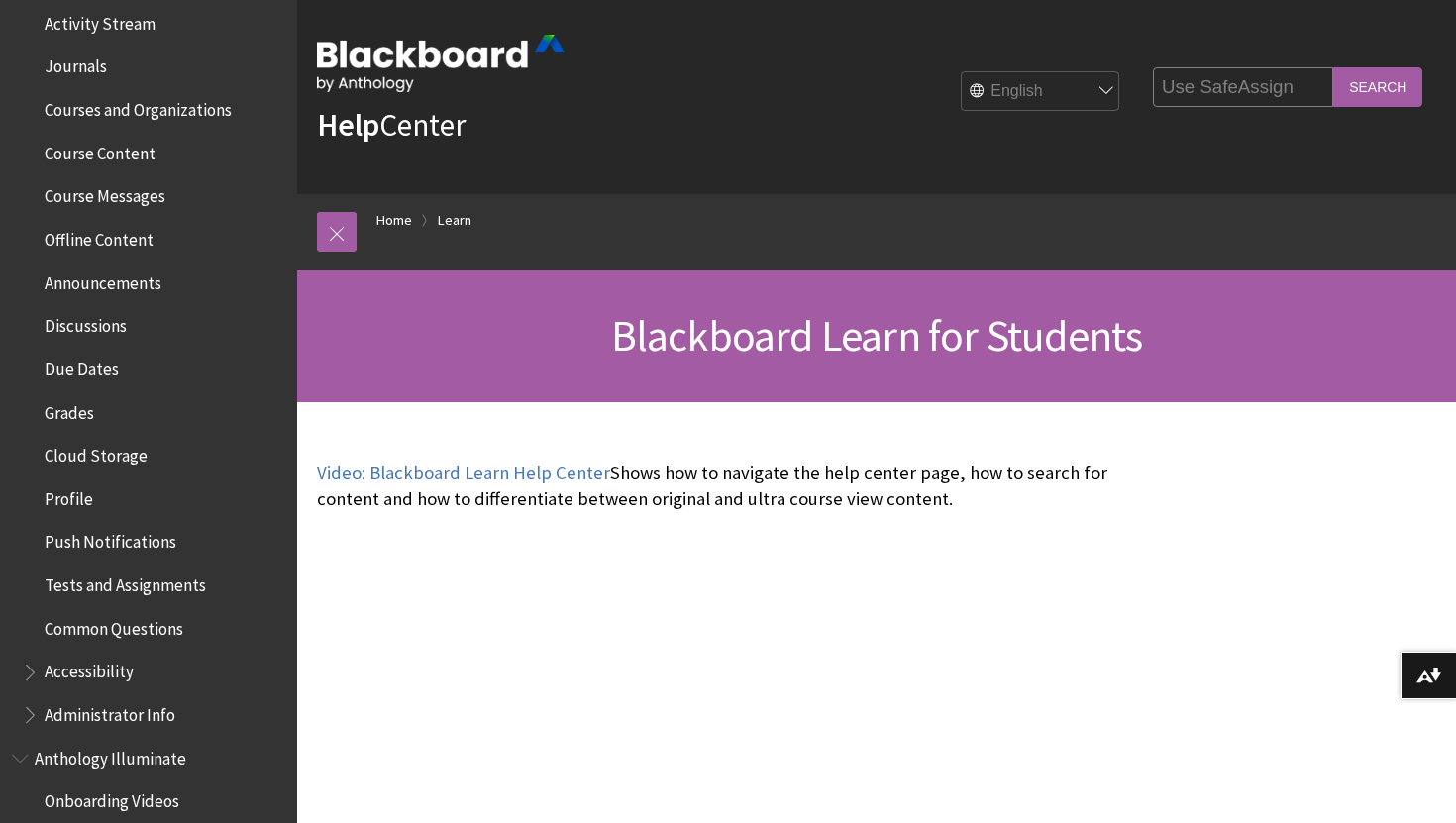type on "Use SafeAssign" 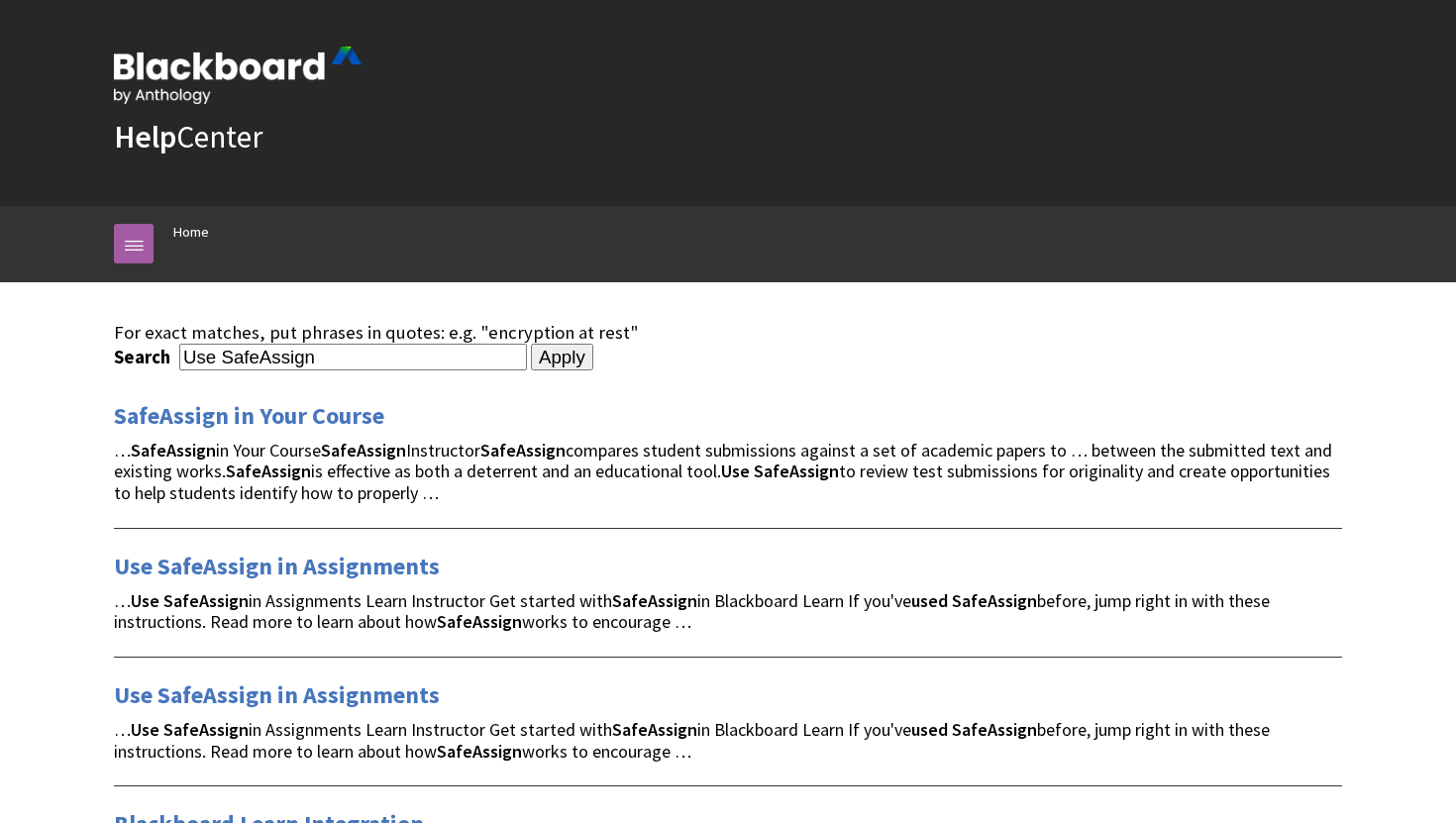 scroll, scrollTop: 0, scrollLeft: 0, axis: both 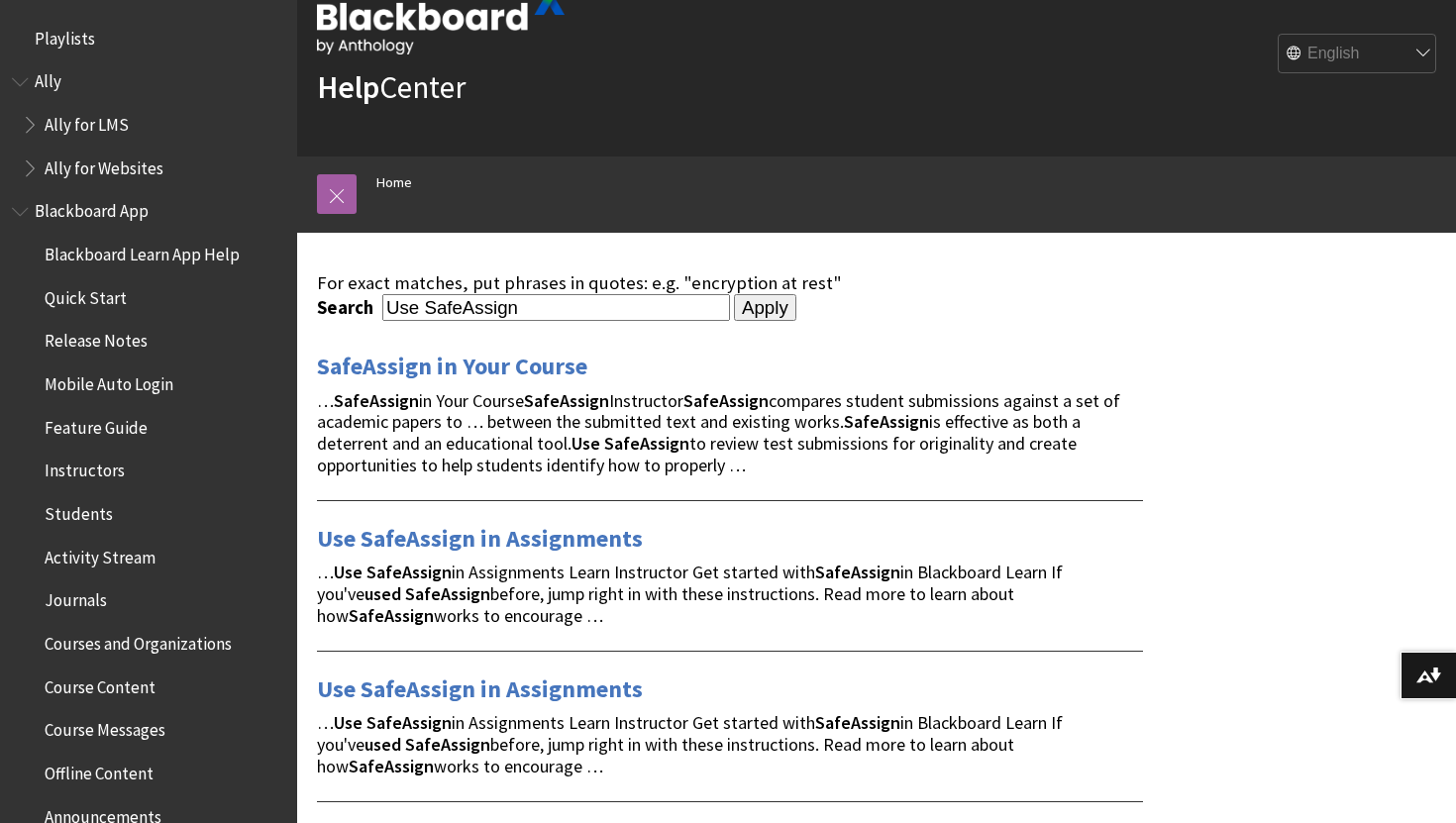 click on "Use SafeAssign" at bounding box center [556, 307] 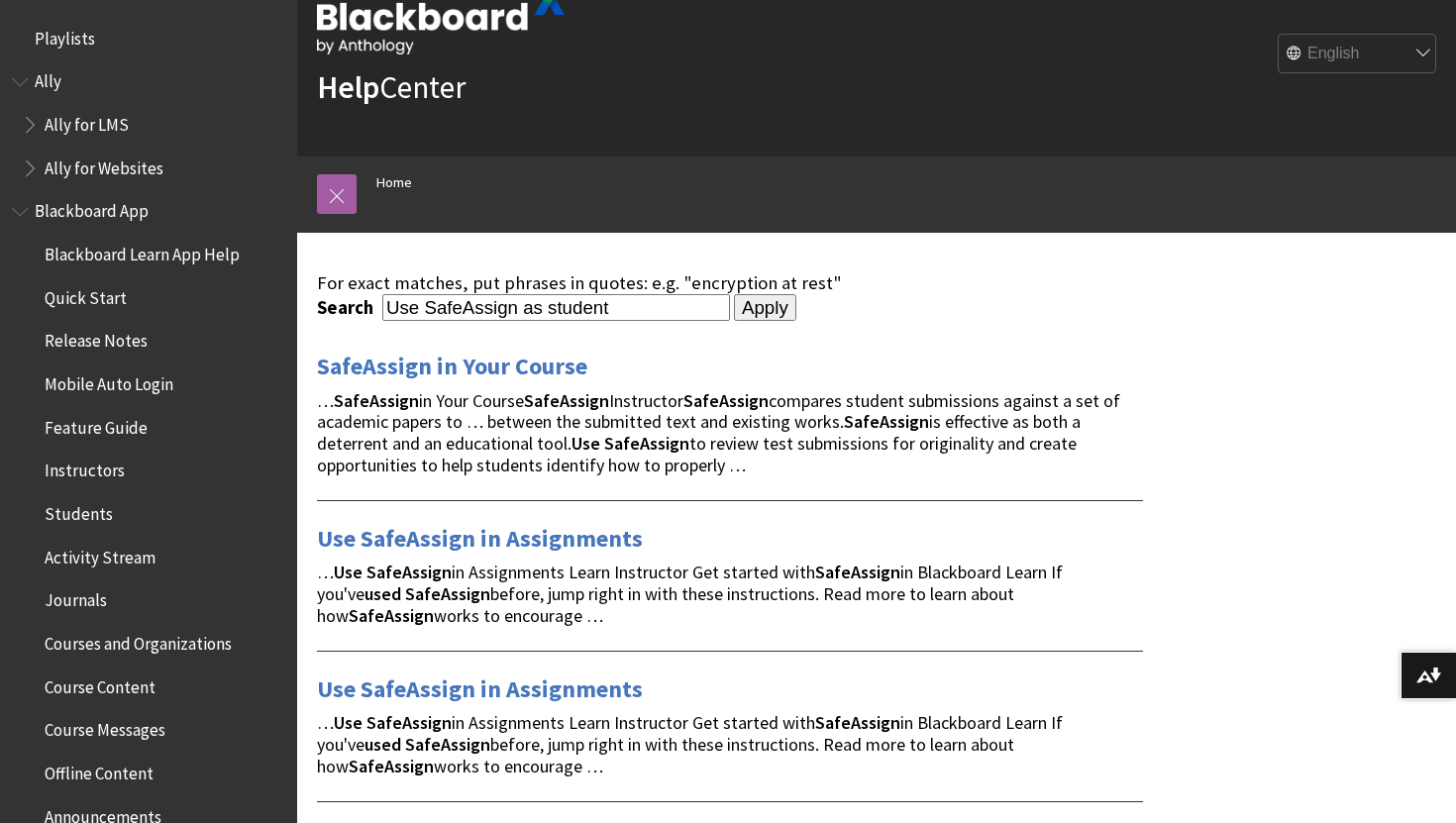 type on "Use SafeAssign as student" 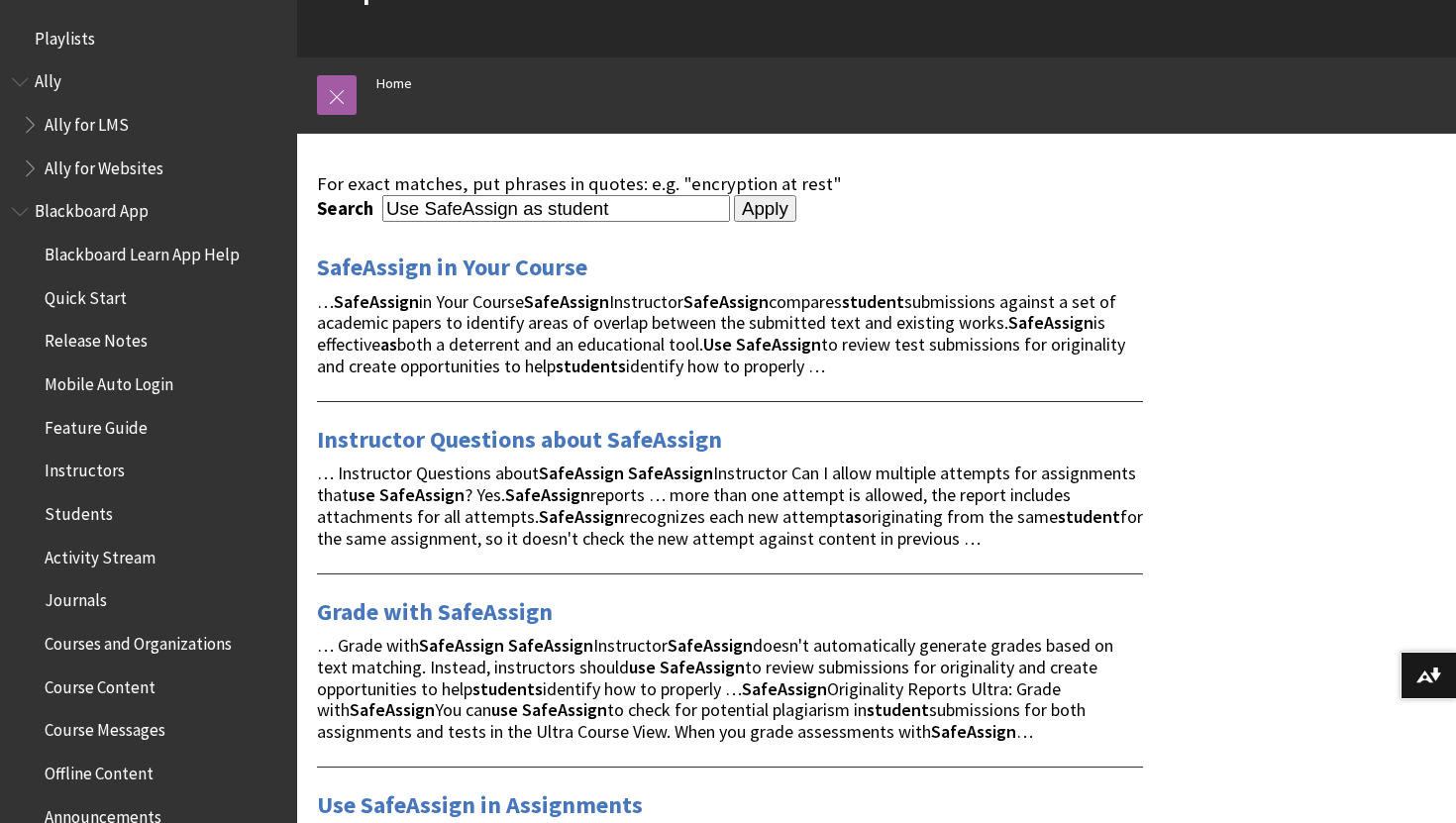 scroll, scrollTop: 127, scrollLeft: 0, axis: vertical 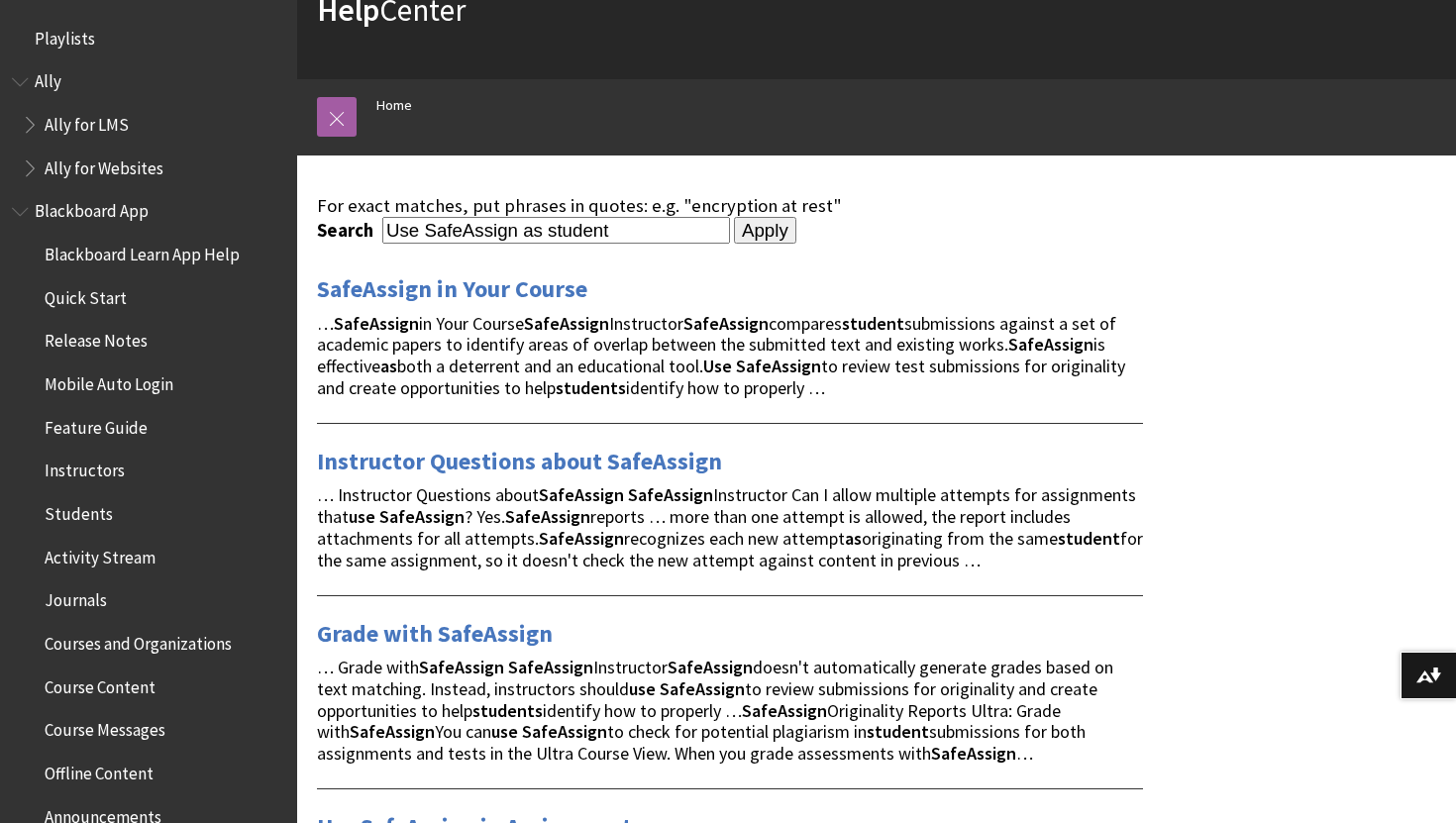 click on "Use SafeAssign as student" at bounding box center (556, 230) 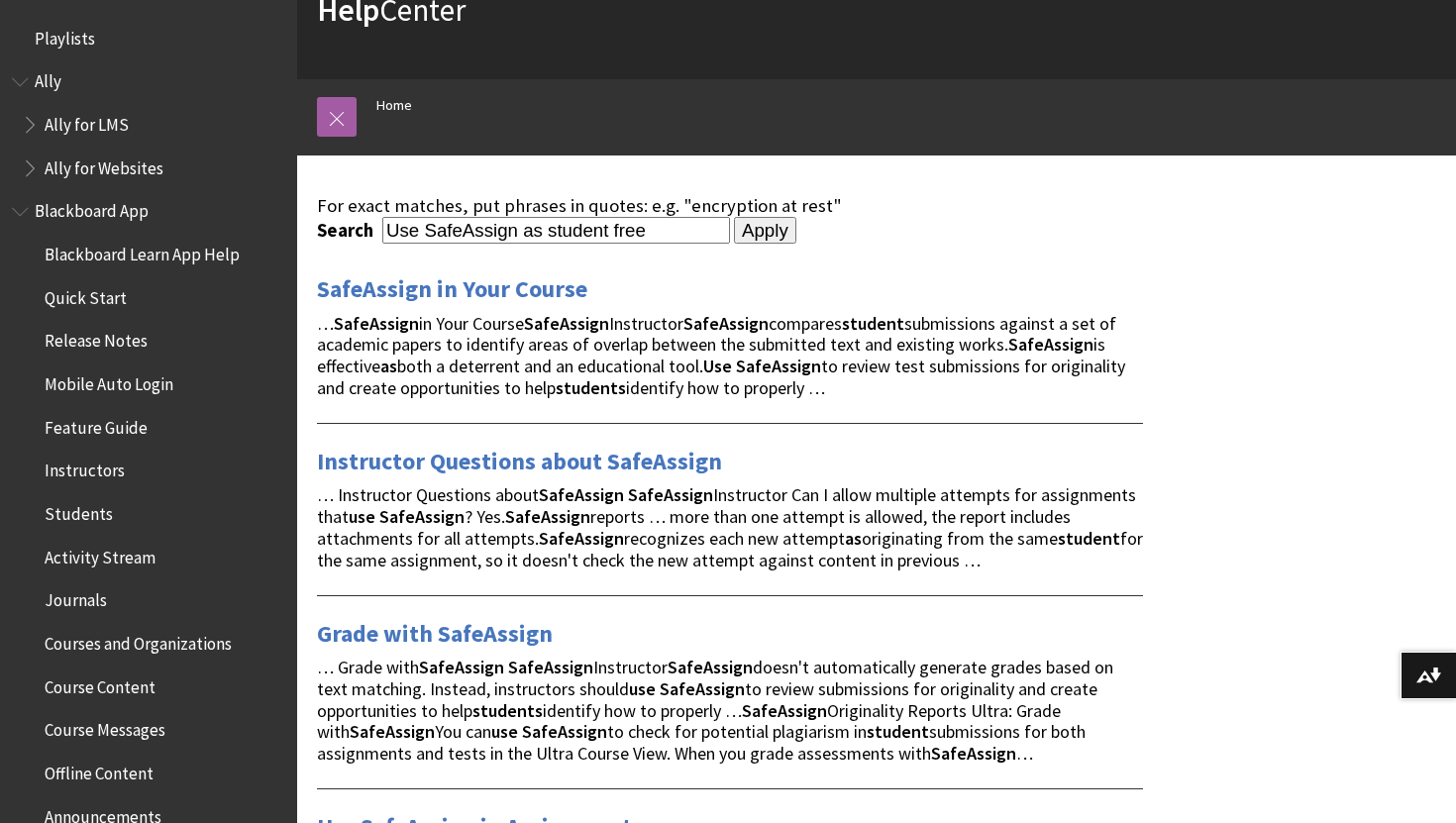 type on "Use SafeAssign as student free" 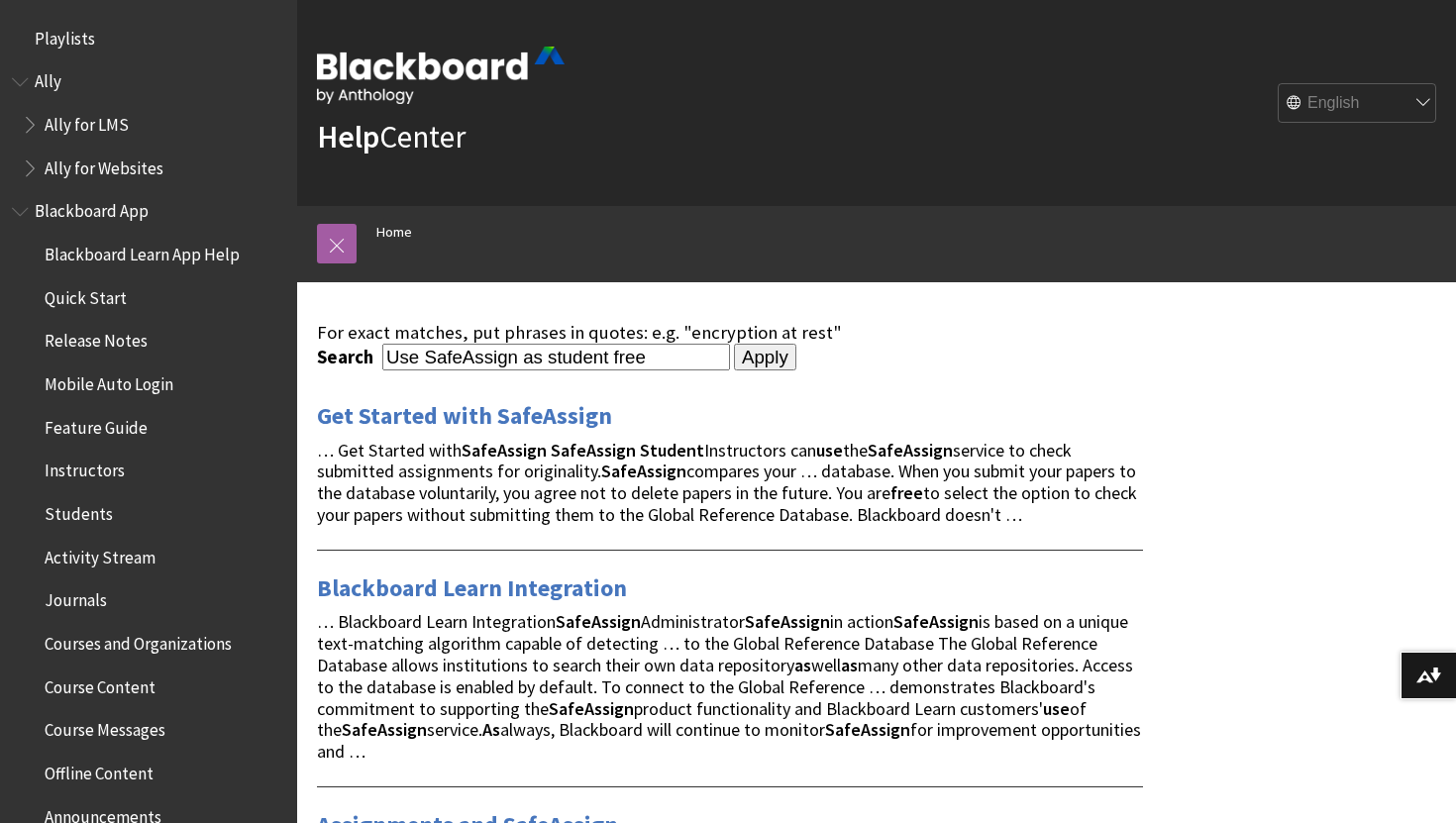 scroll, scrollTop: 0, scrollLeft: 0, axis: both 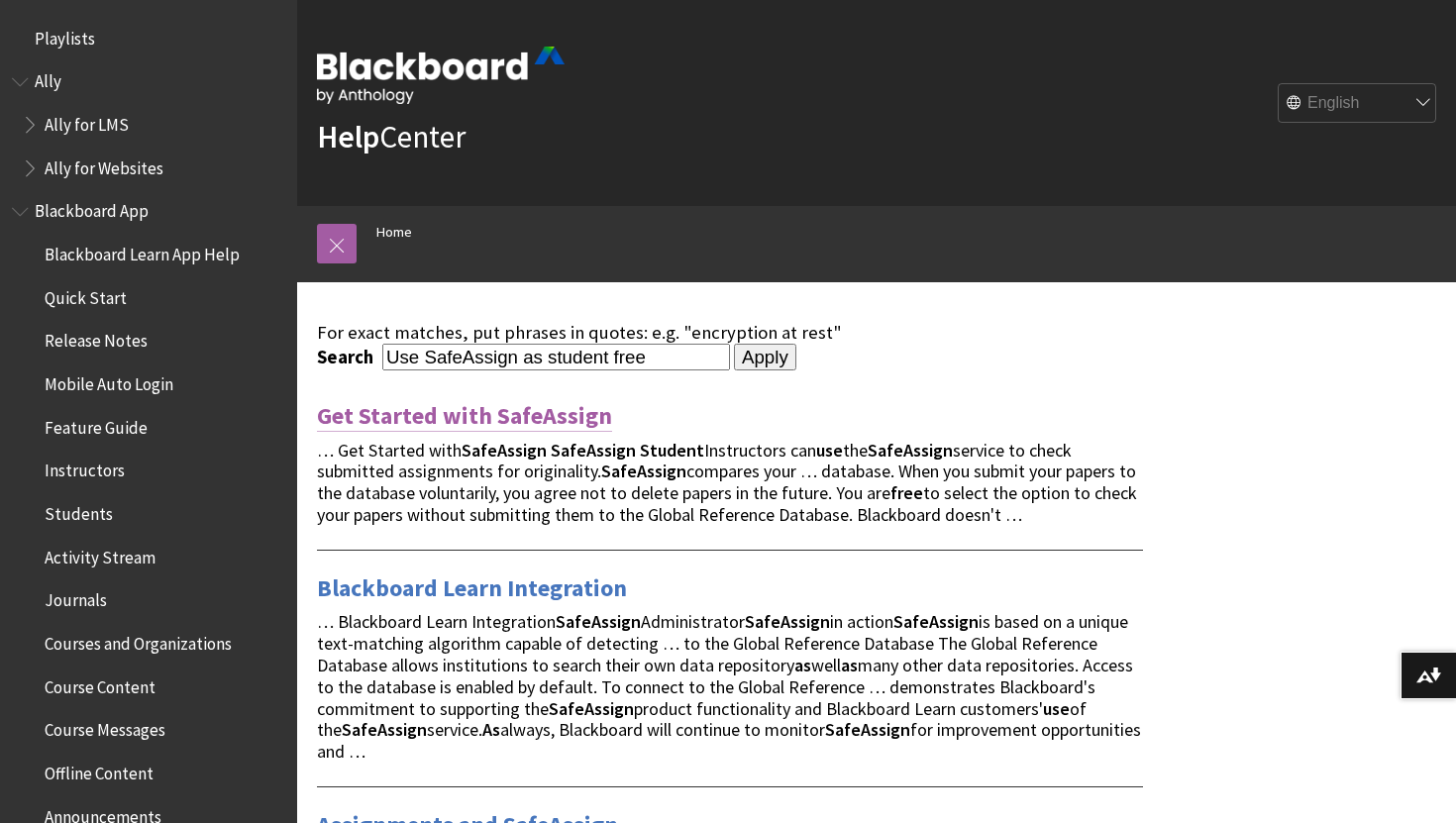 click on "Get Started with SafeAssign" at bounding box center (465, 416) 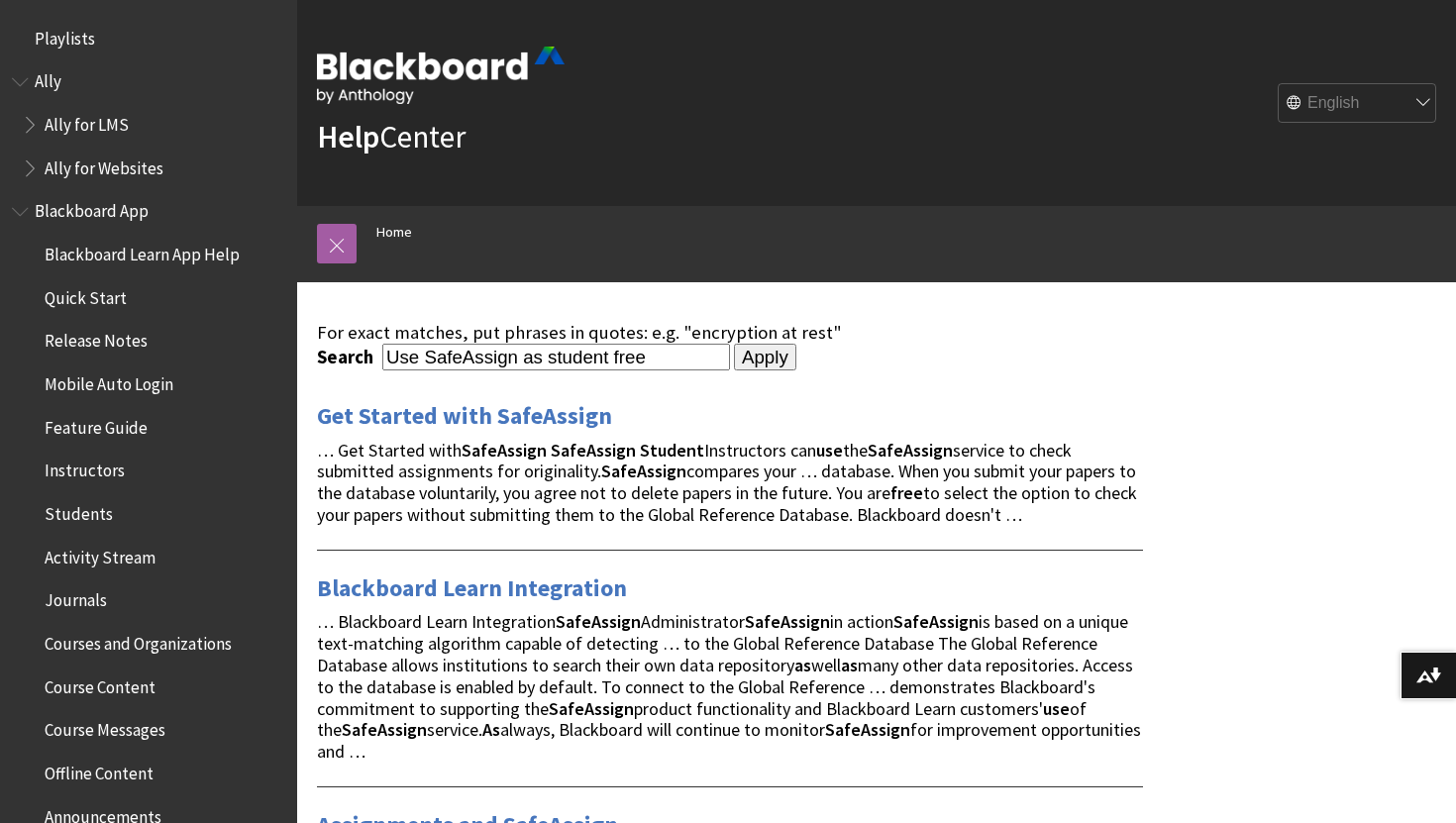 click on "Use SafeAssign as student free" at bounding box center [556, 357] 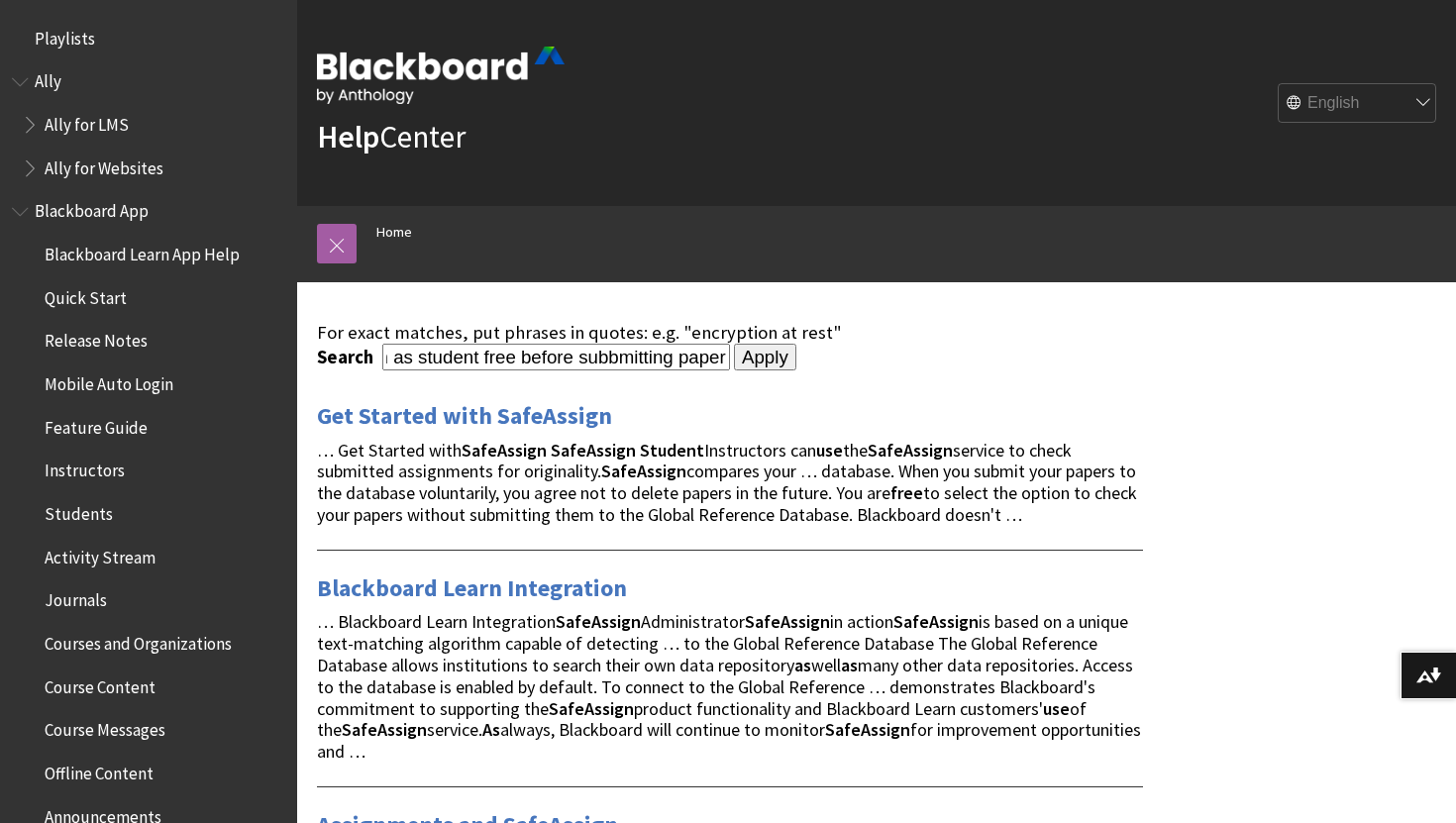 scroll, scrollTop: 0, scrollLeft: 179, axis: horizontal 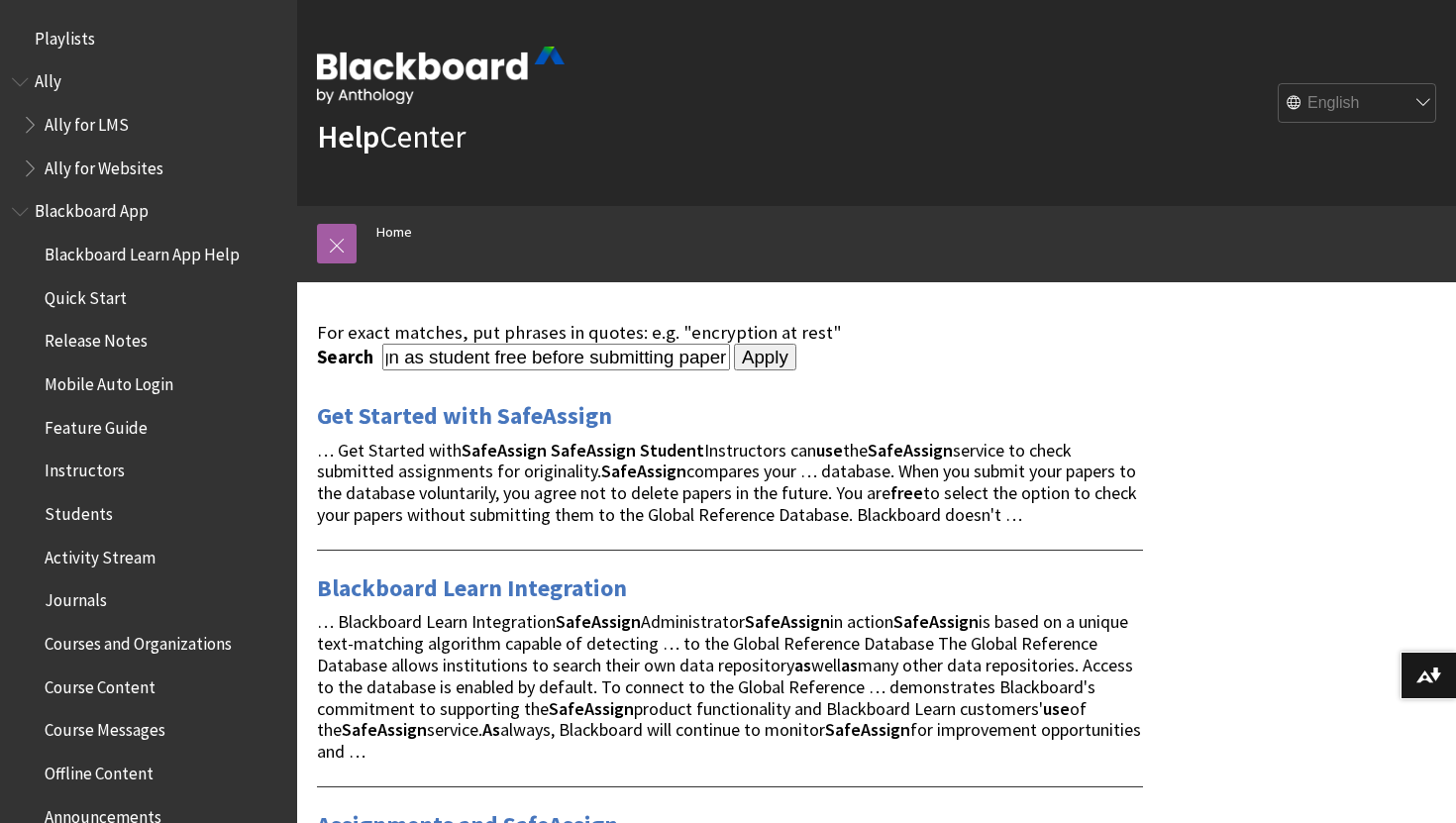 type on "Use SafeAssign as student free before submitting paper" 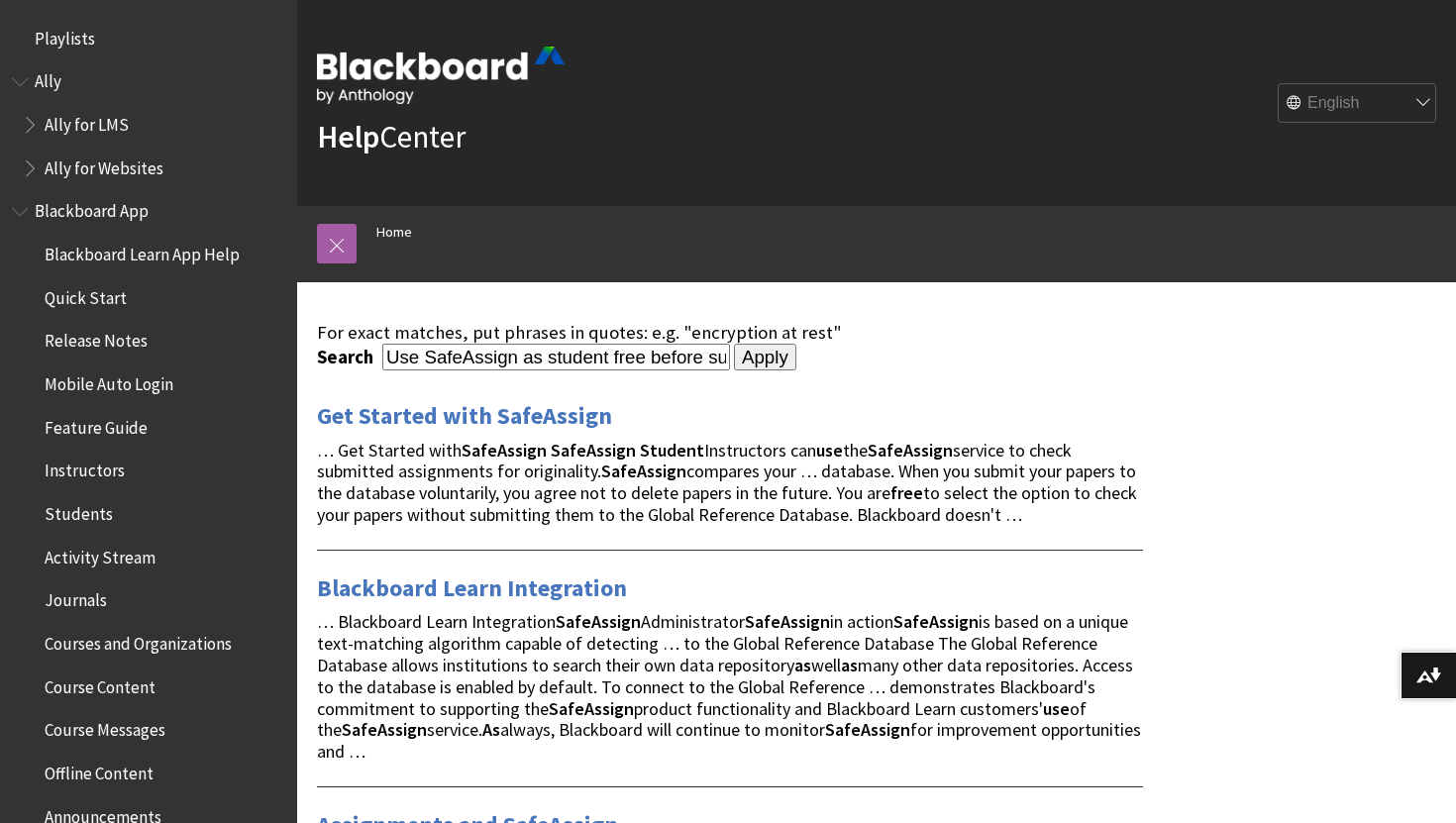 click on "Apply" at bounding box center (765, 358) 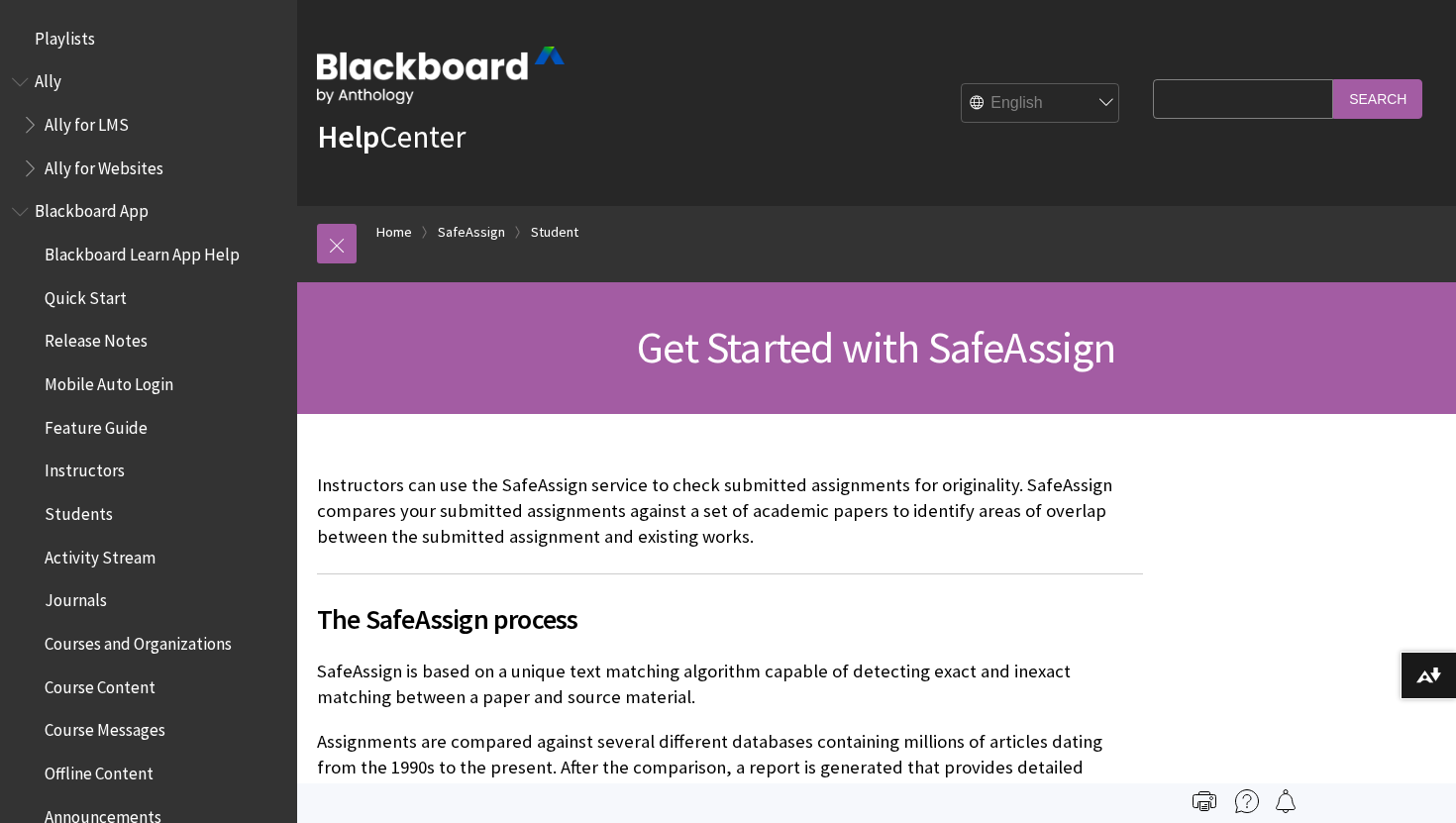 scroll, scrollTop: 0, scrollLeft: 0, axis: both 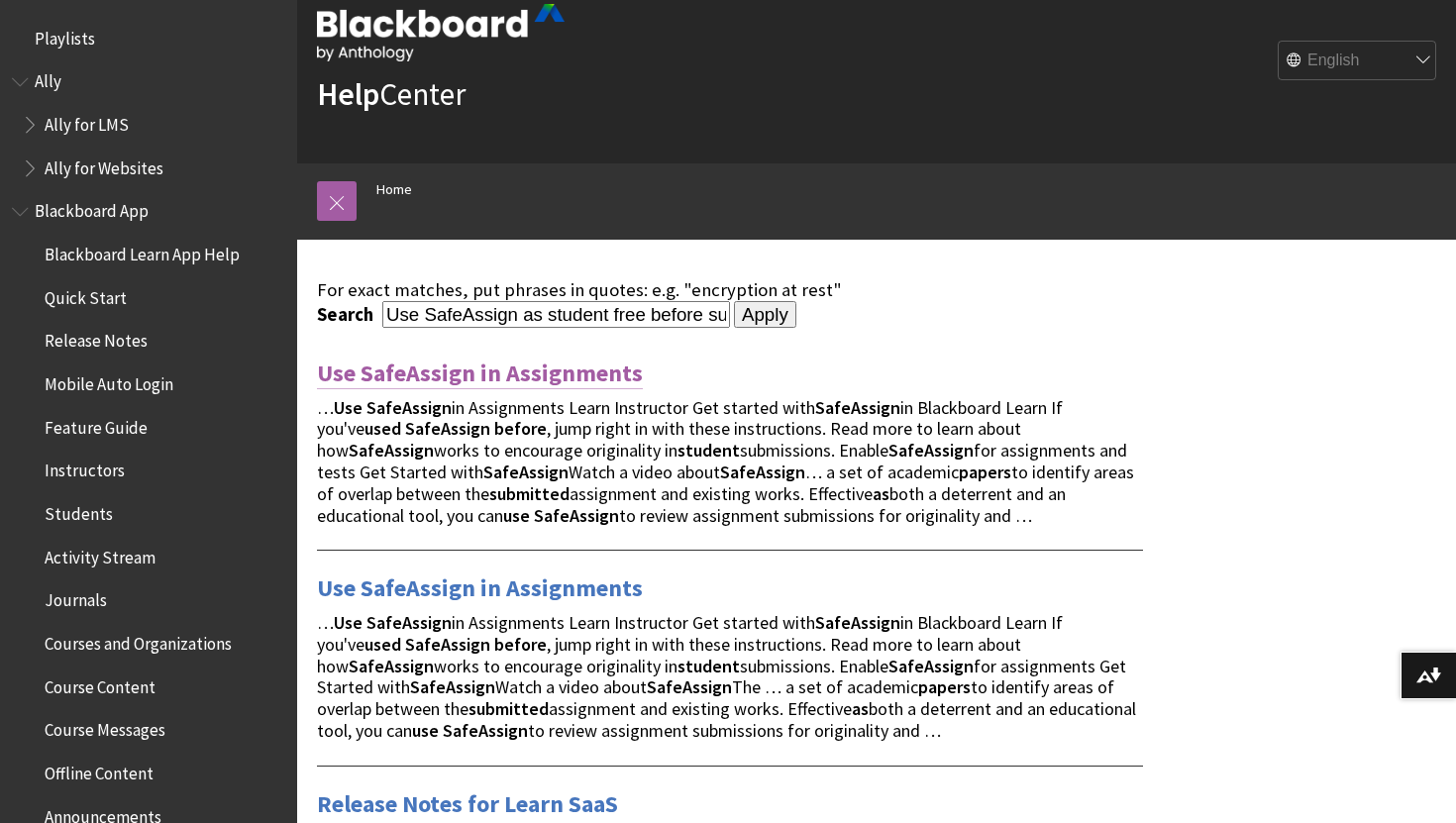 click on "Use SafeAssign in Assignments" at bounding box center [479, 373] 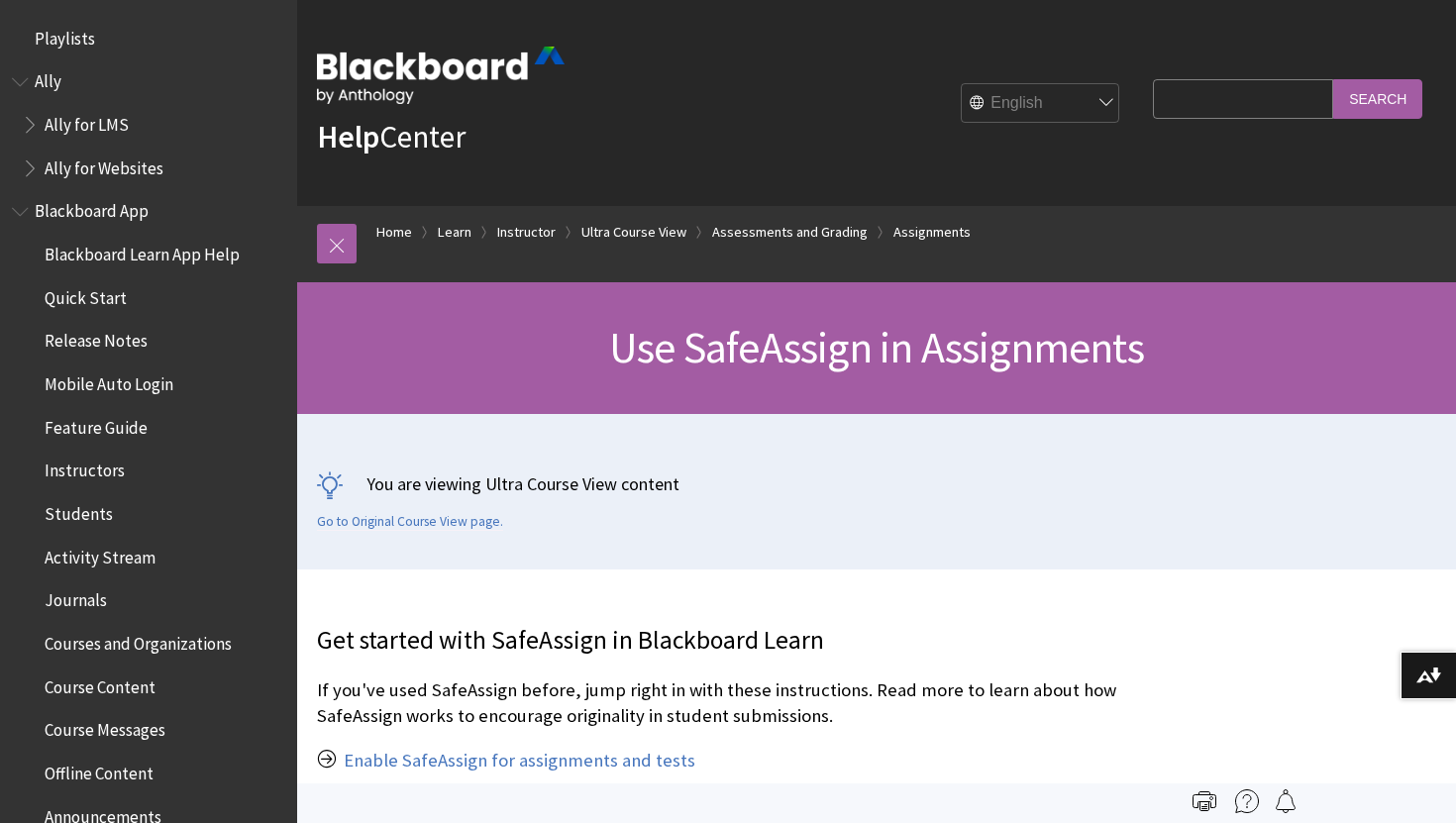 scroll, scrollTop: 0, scrollLeft: 0, axis: both 